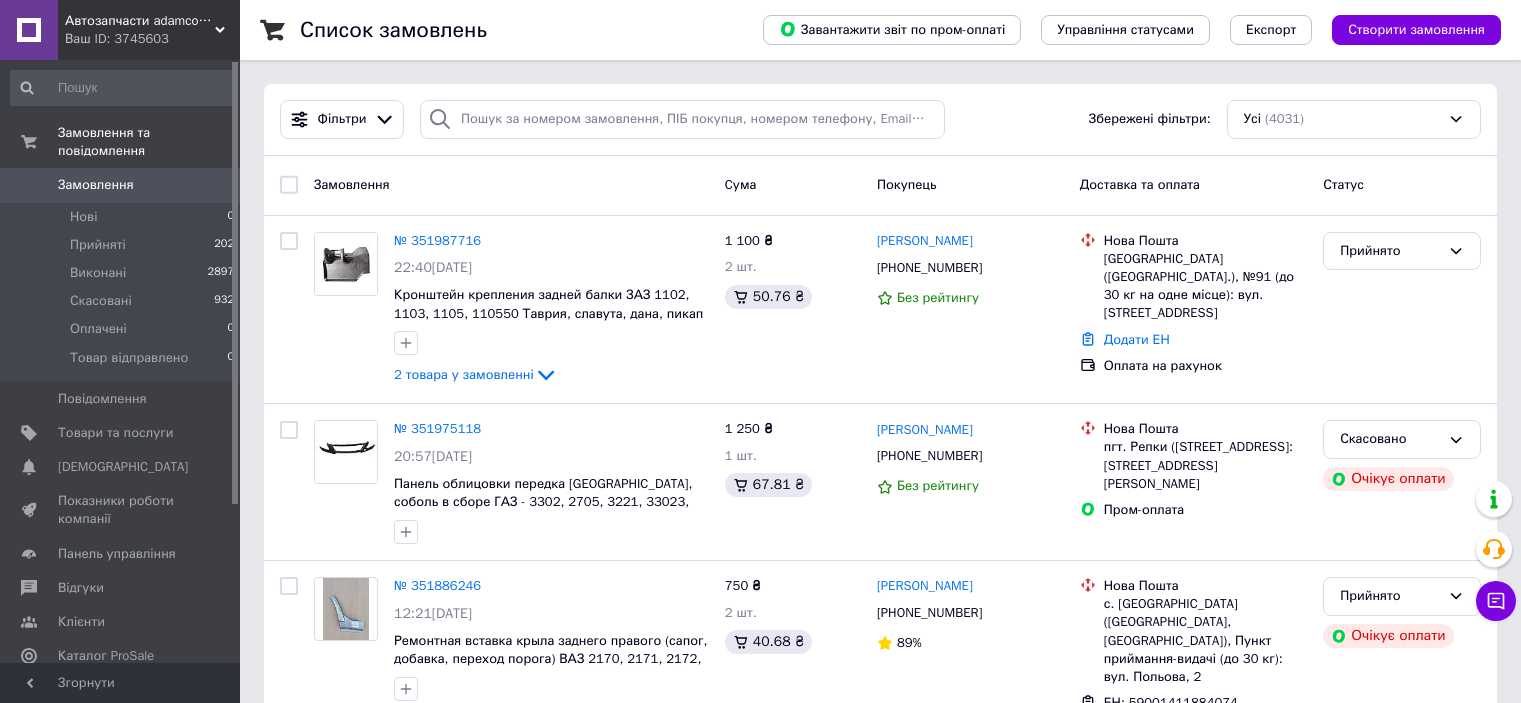 scroll, scrollTop: 0, scrollLeft: 0, axis: both 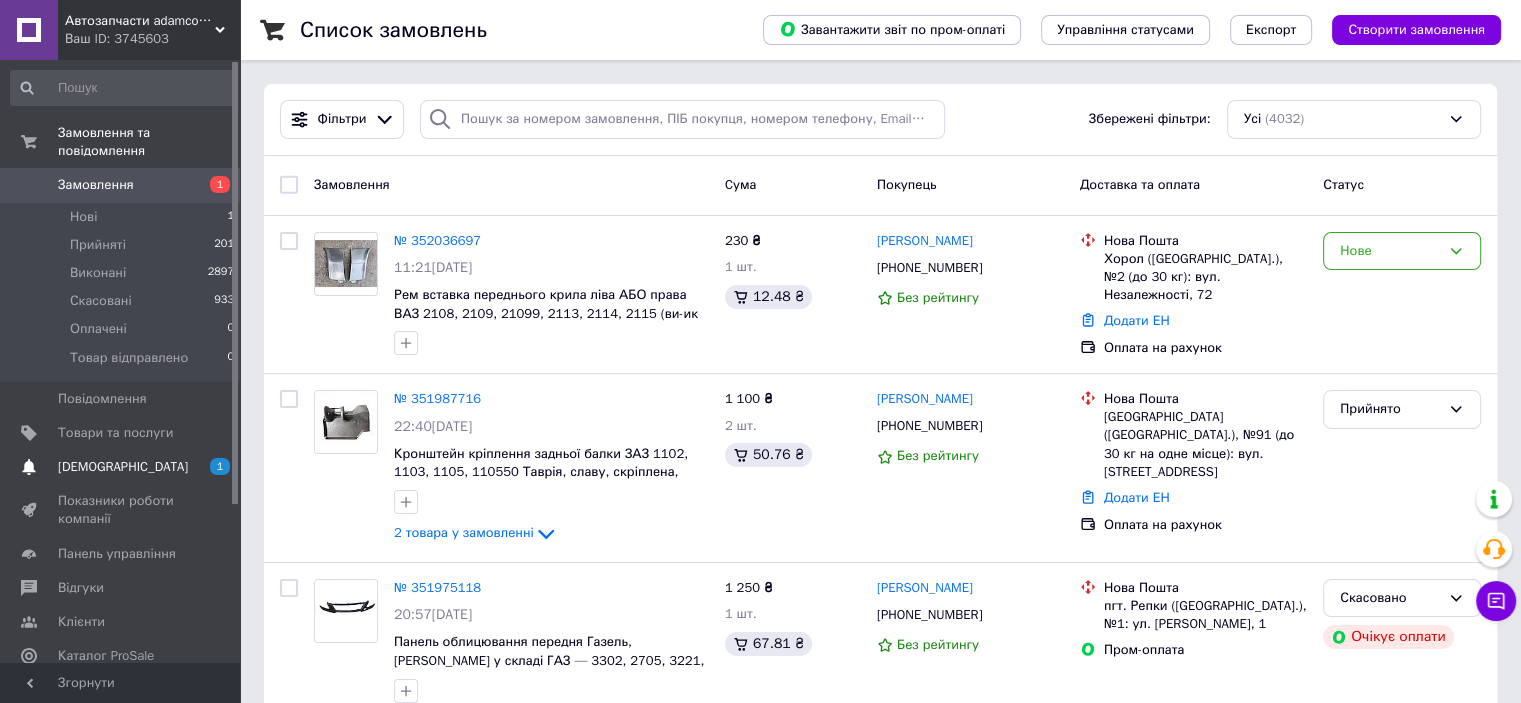 click on "Сповіщення 1 0" at bounding box center (123, 467) 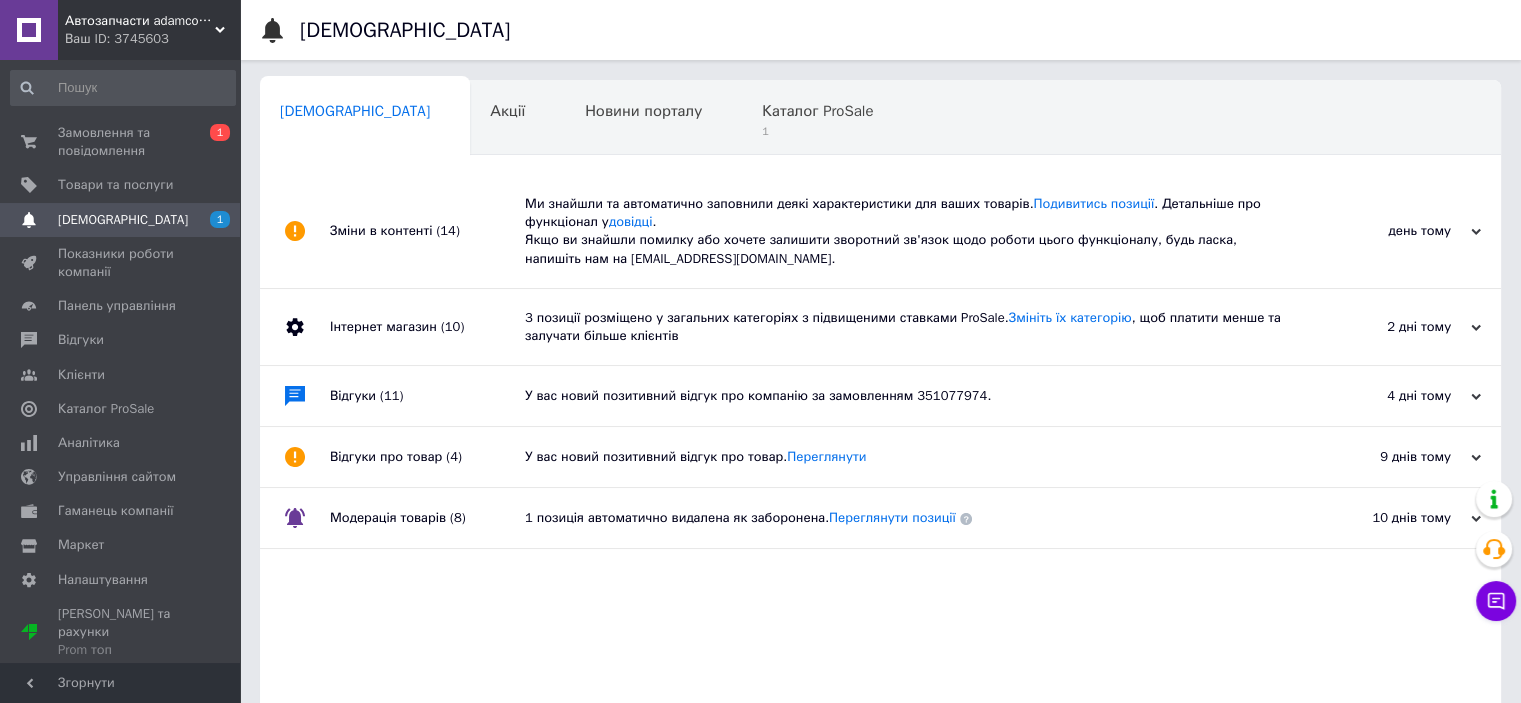 drag, startPoint x: 415, startPoint y: 244, endPoint x: 450, endPoint y: 237, distance: 35.69314 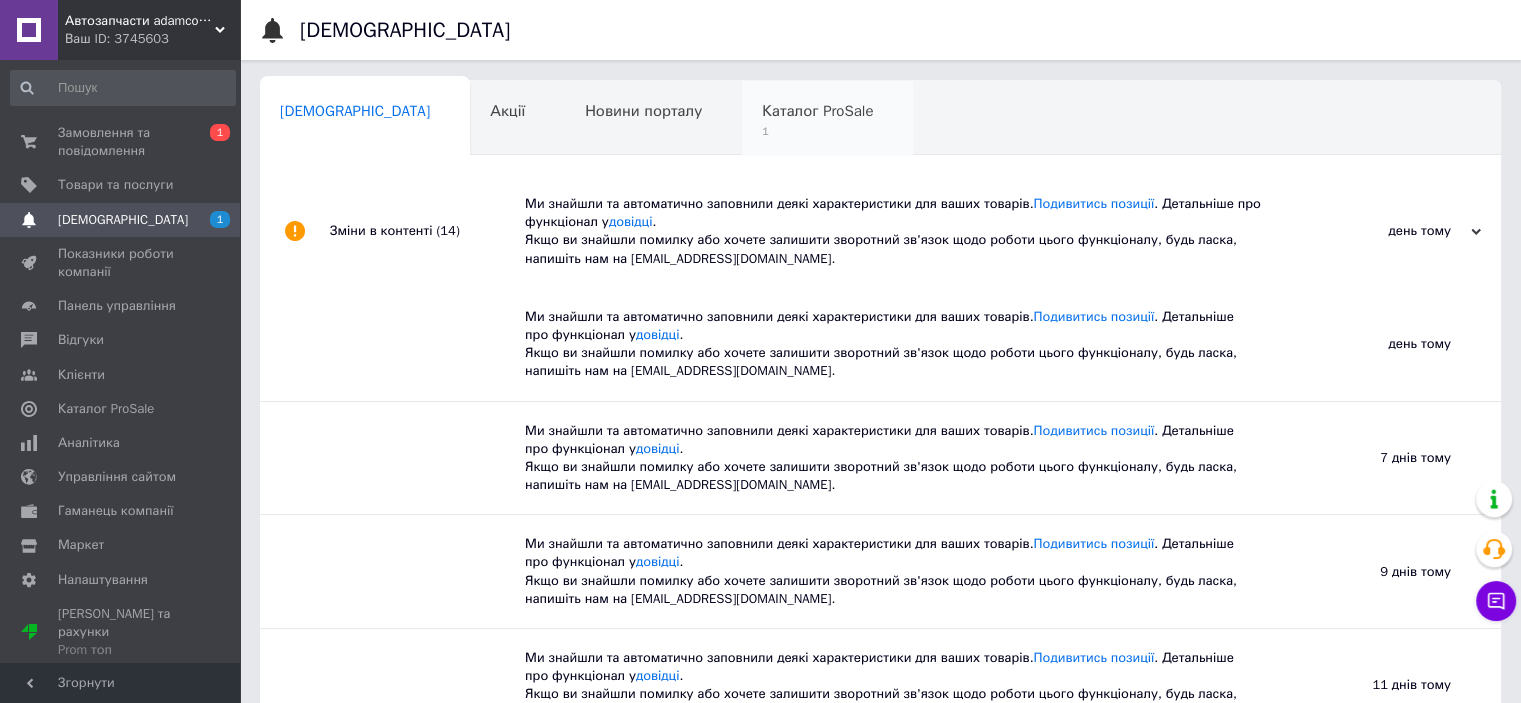 click on "Каталог ProSale 1" at bounding box center [827, 119] 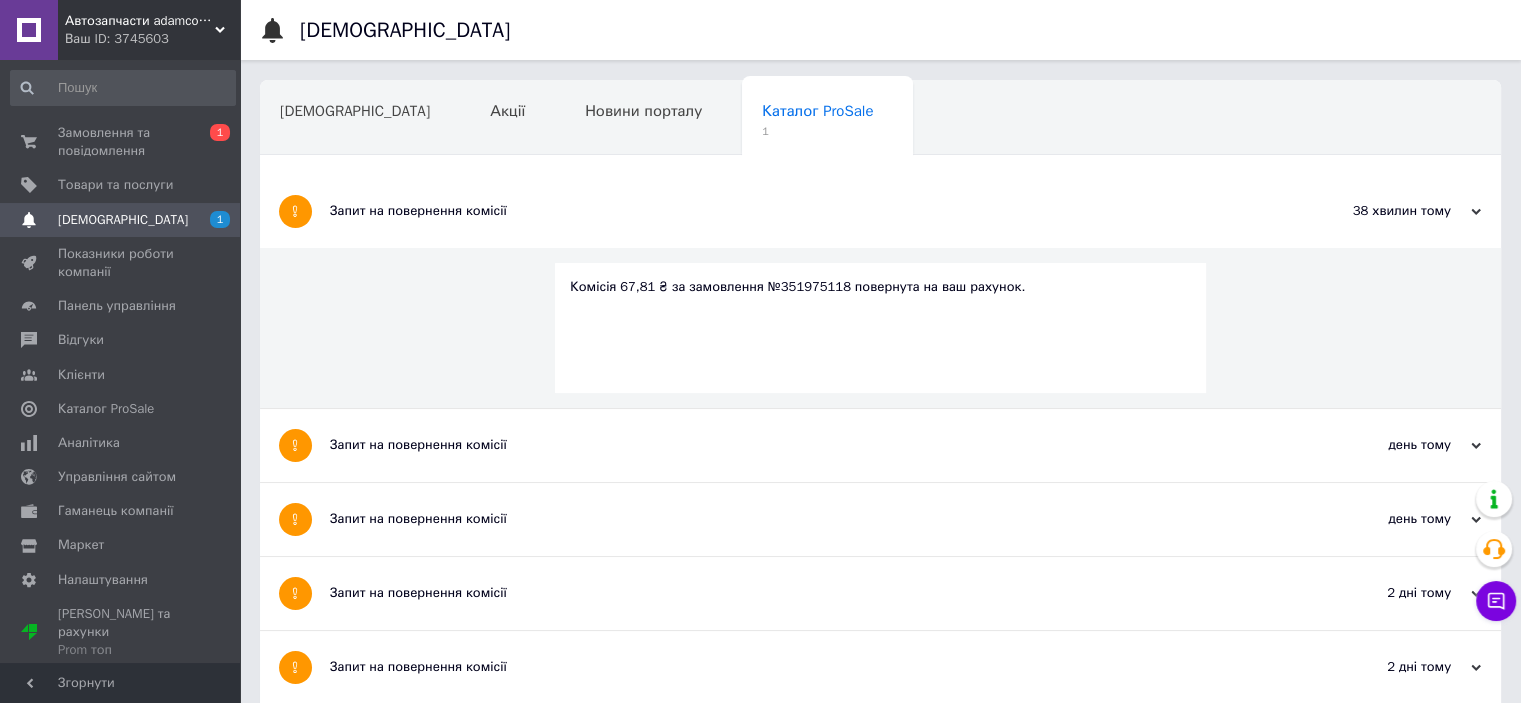 click on "Запит на повернення комісії" at bounding box center [805, 211] 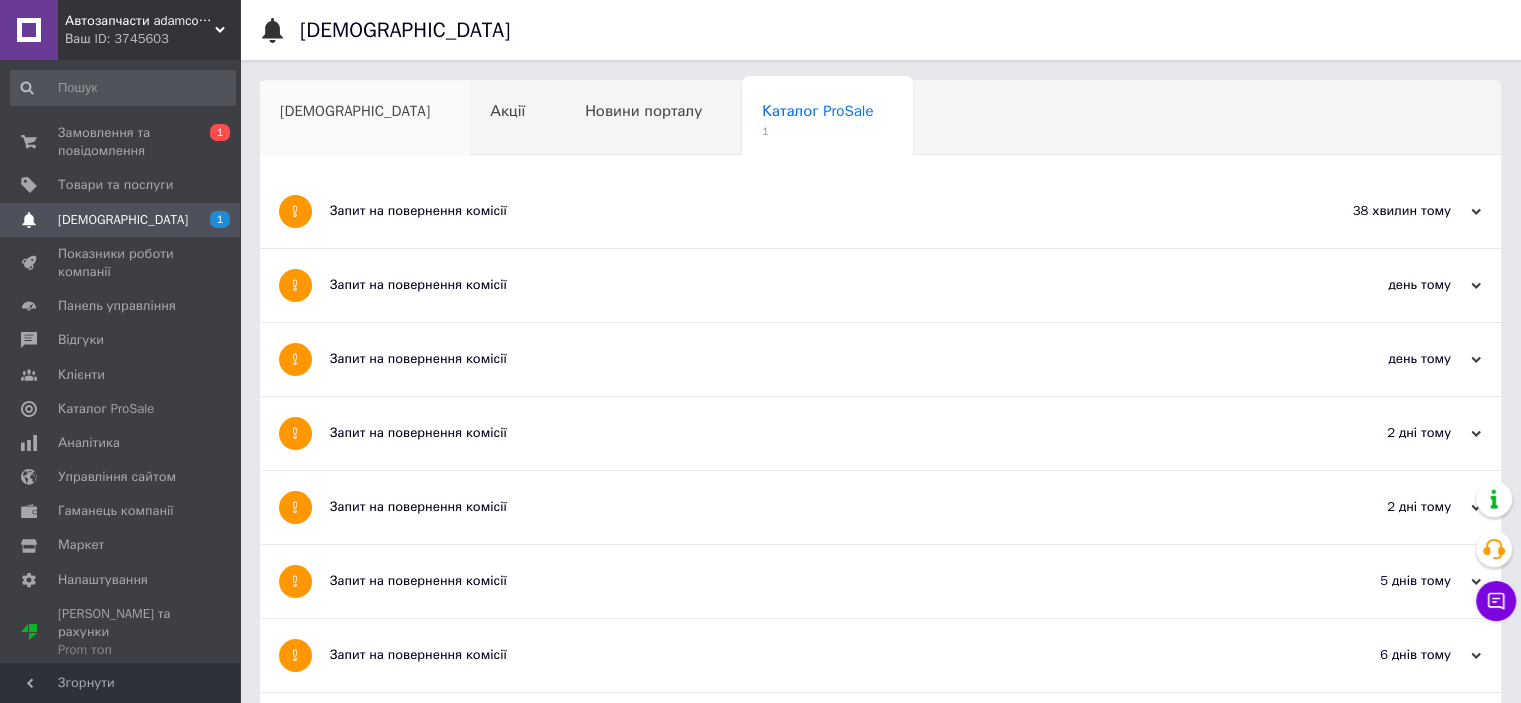 click on "[DEMOGRAPHIC_DATA]" at bounding box center [365, 119] 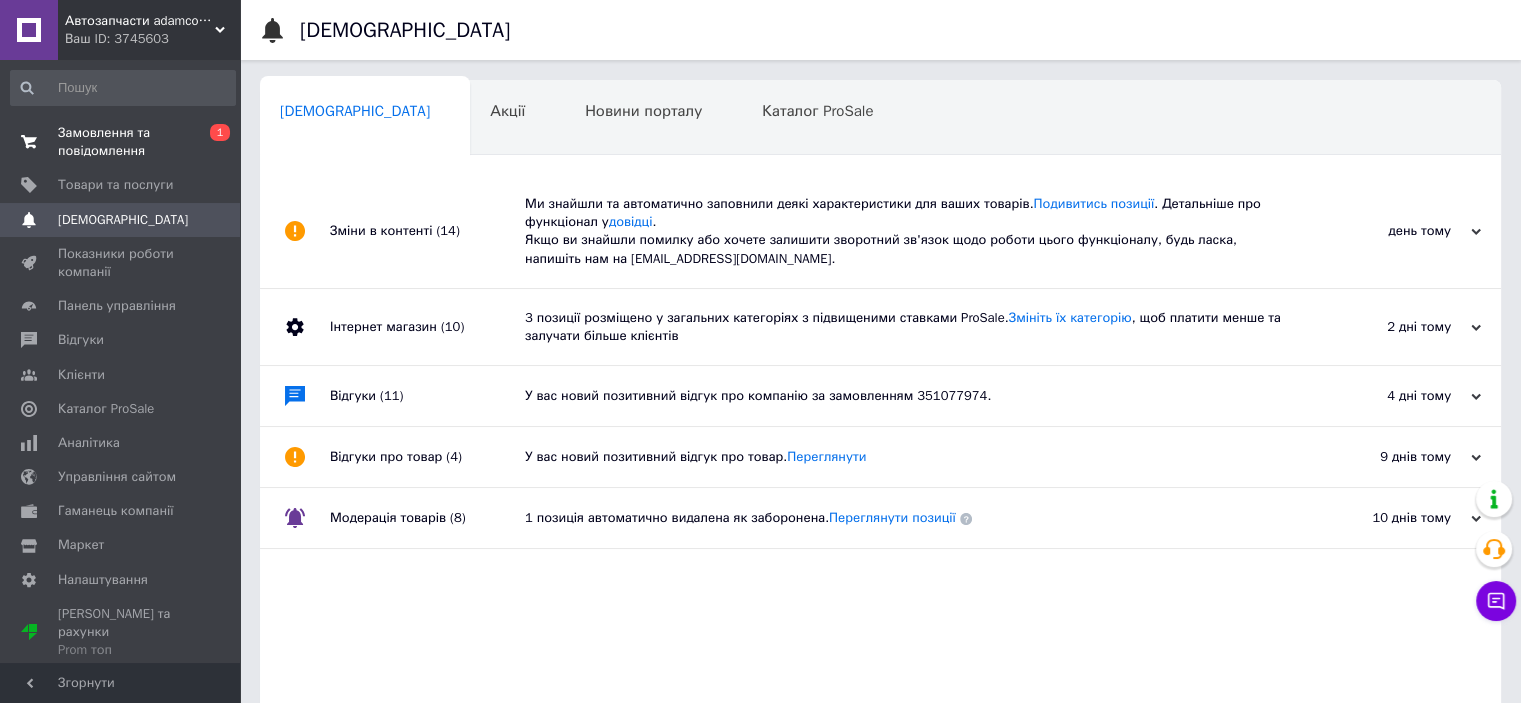 click on "0 1" at bounding box center (212, 142) 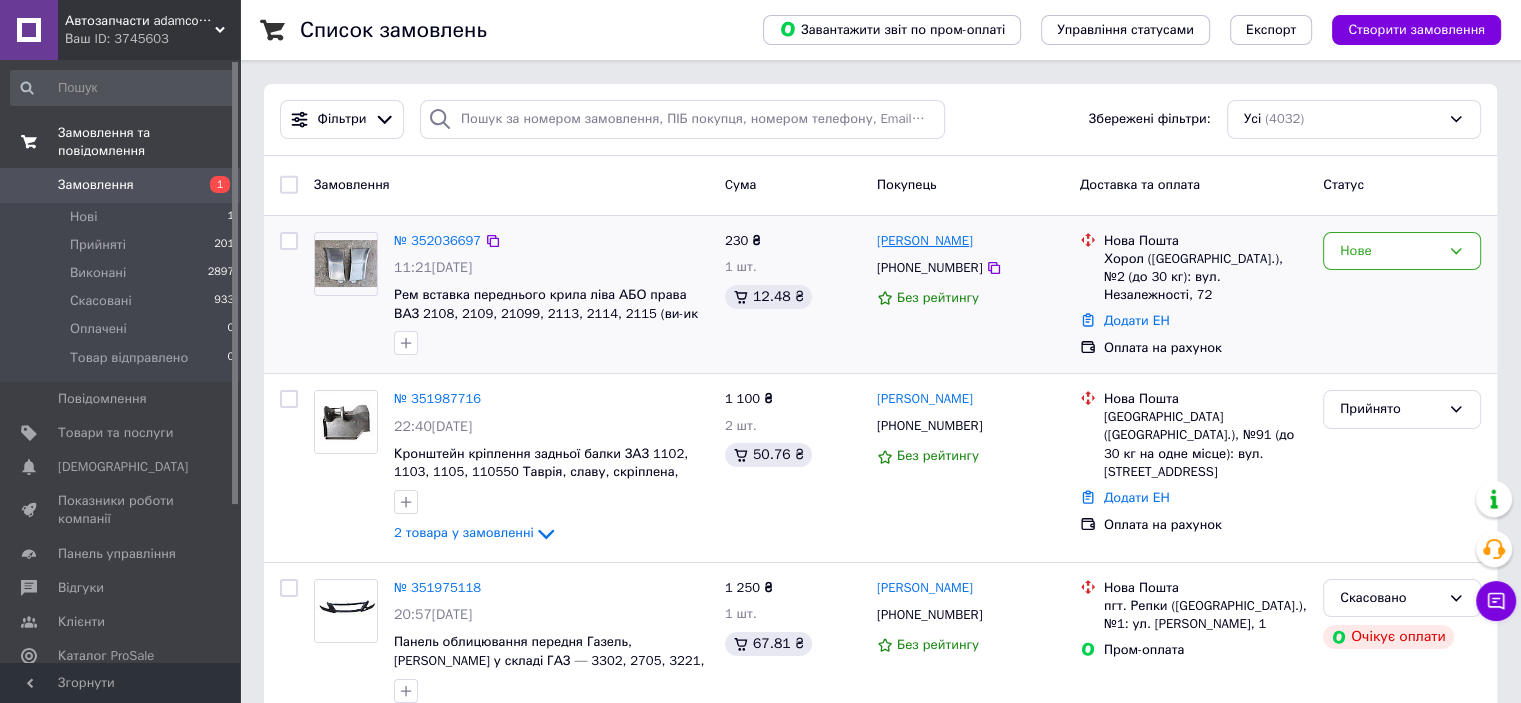 click on "[PERSON_NAME]" at bounding box center [925, 241] 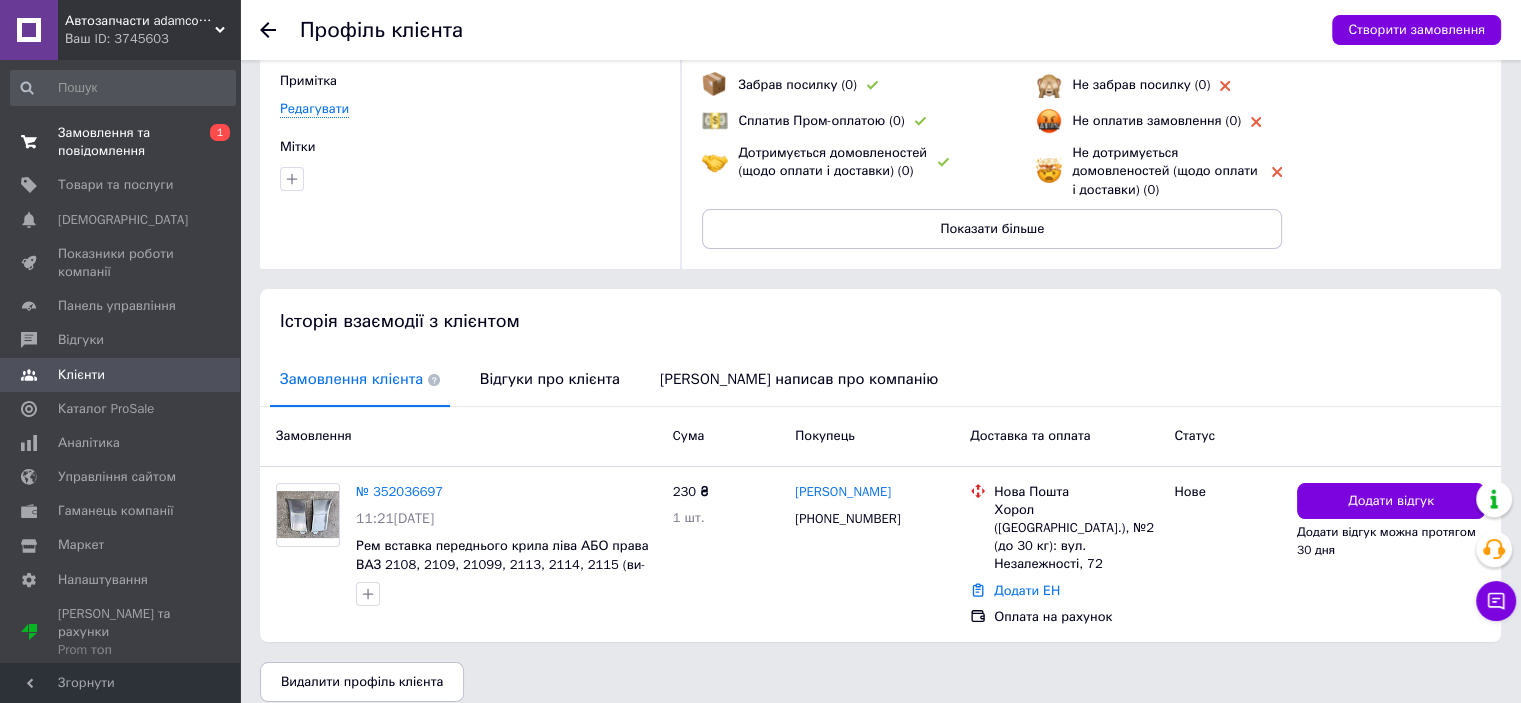 click on "Відгуки про клієнта" at bounding box center [550, 380] 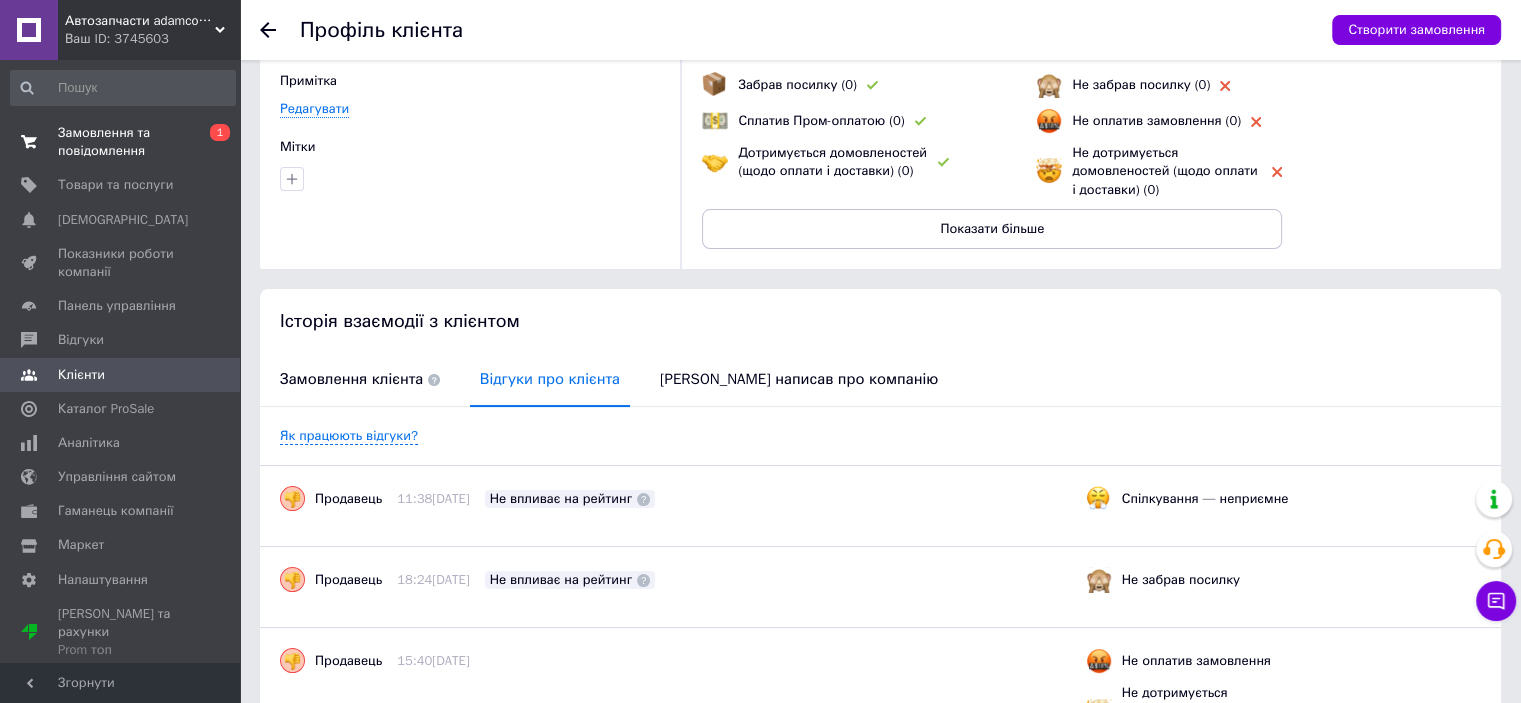 click on "Відгуки про клієнта" at bounding box center [550, 379] 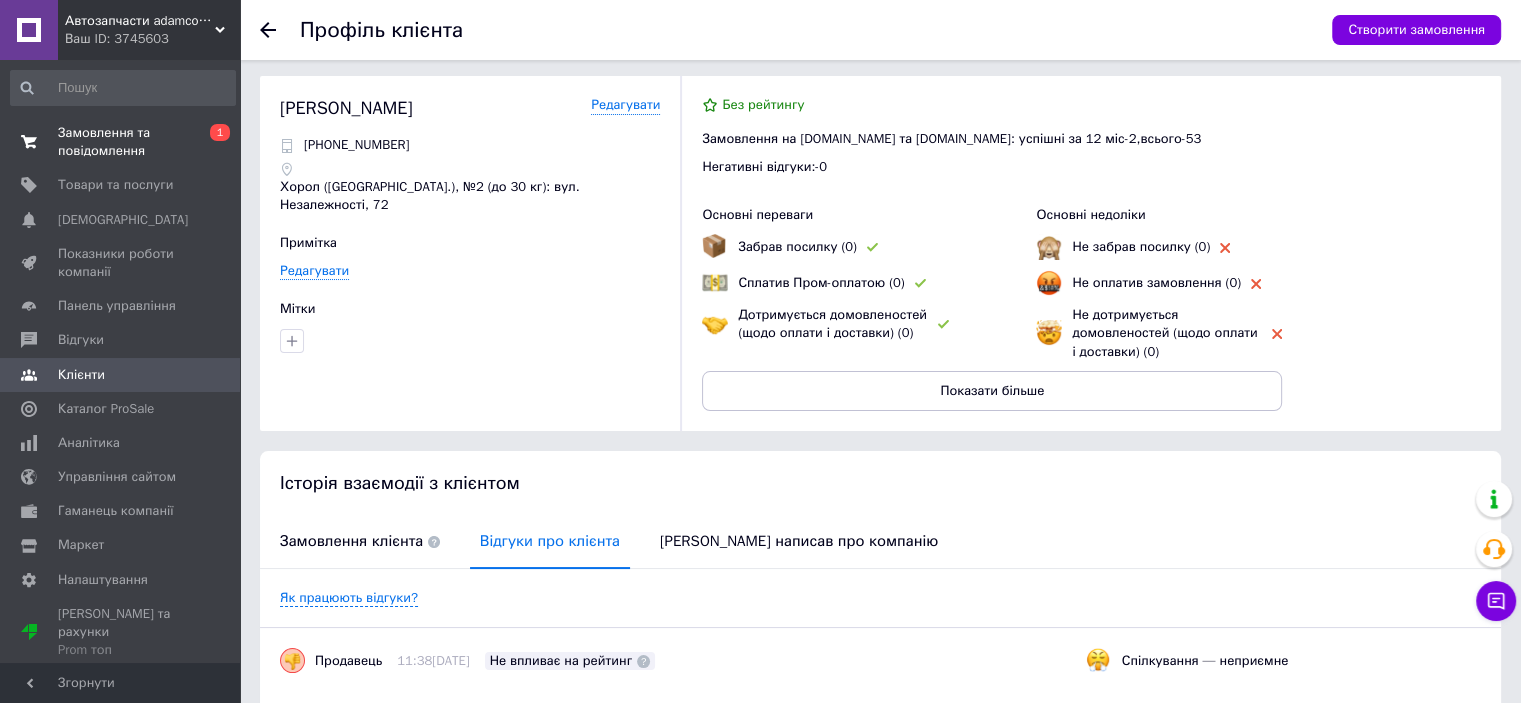 scroll, scrollTop: 0, scrollLeft: 0, axis: both 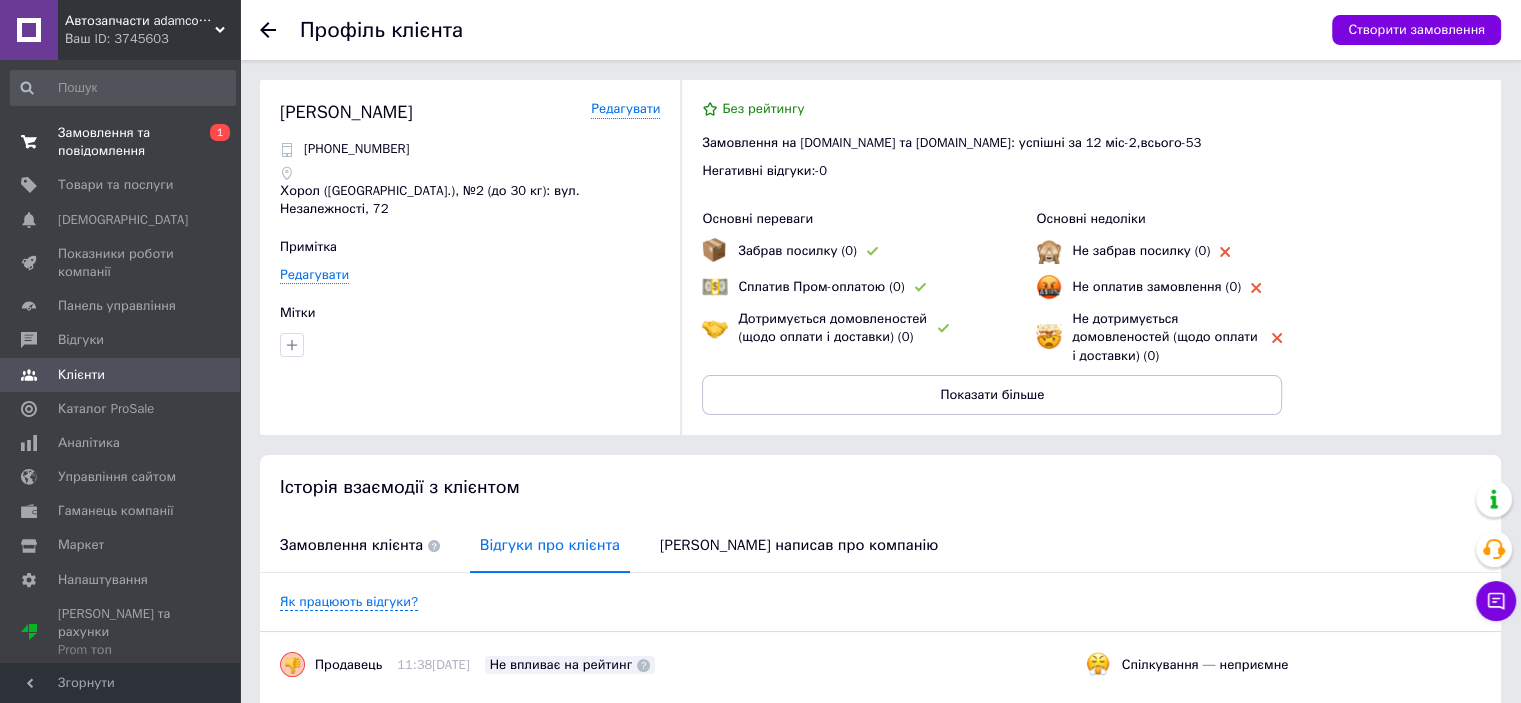 click on "Профіль клієнта Створити замовлення" at bounding box center [880, 30] 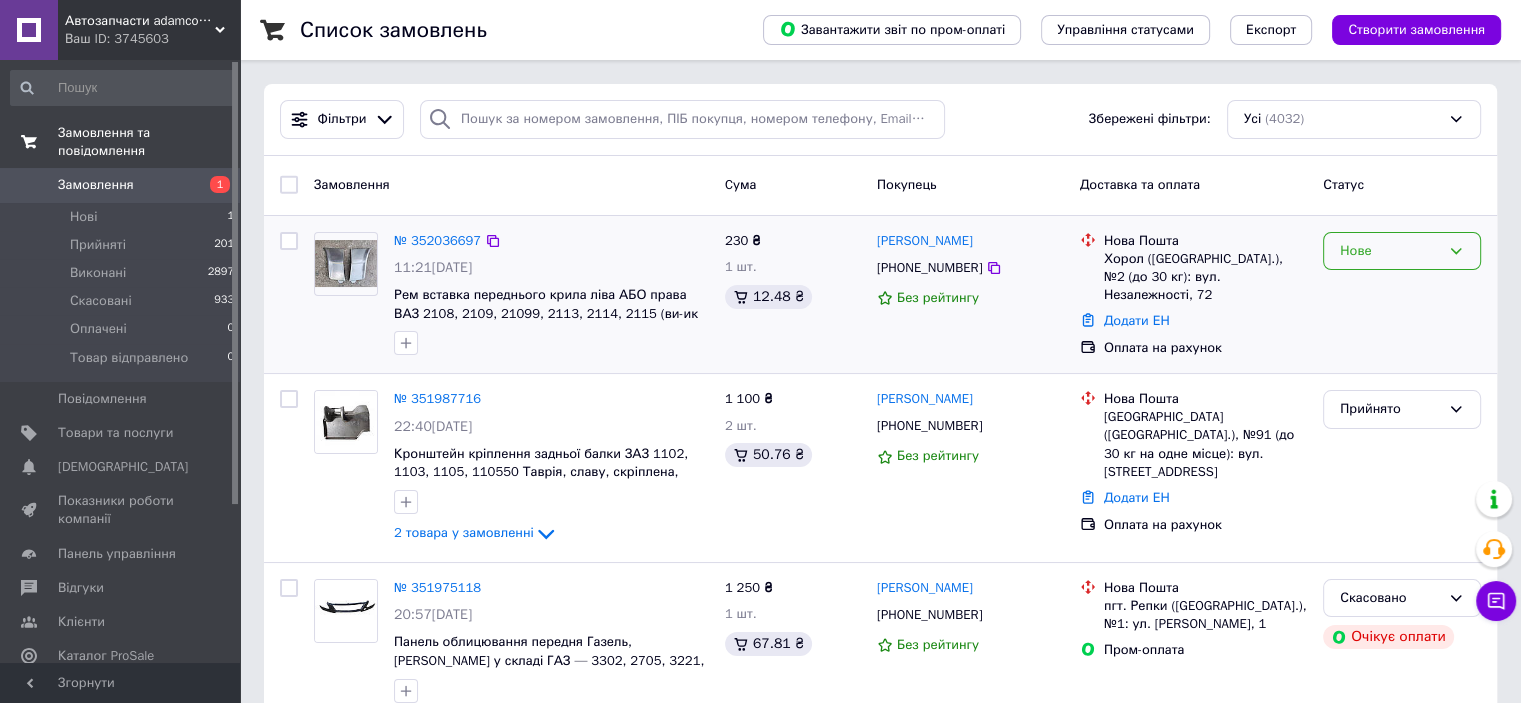 click on "Нове" at bounding box center (1390, 251) 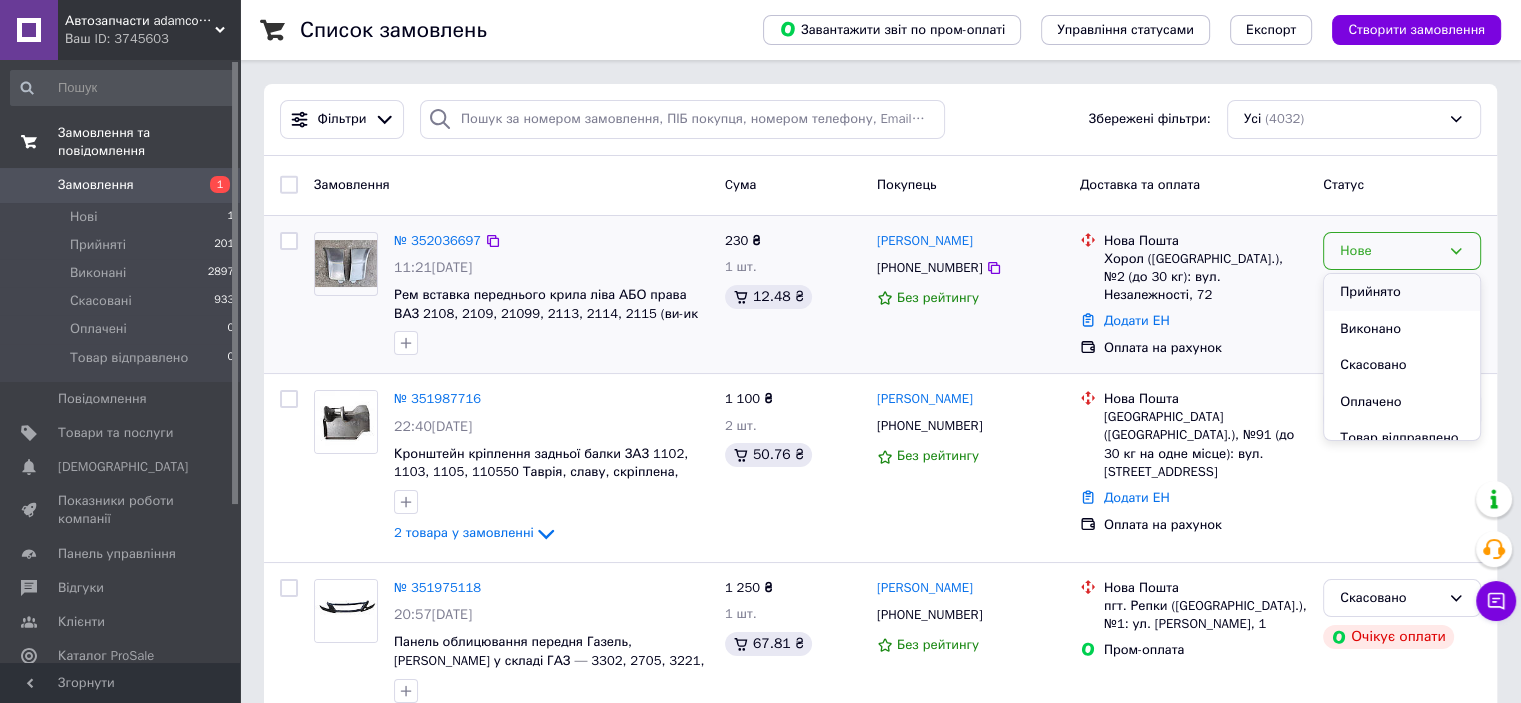 click on "Прийнято" at bounding box center [1402, 292] 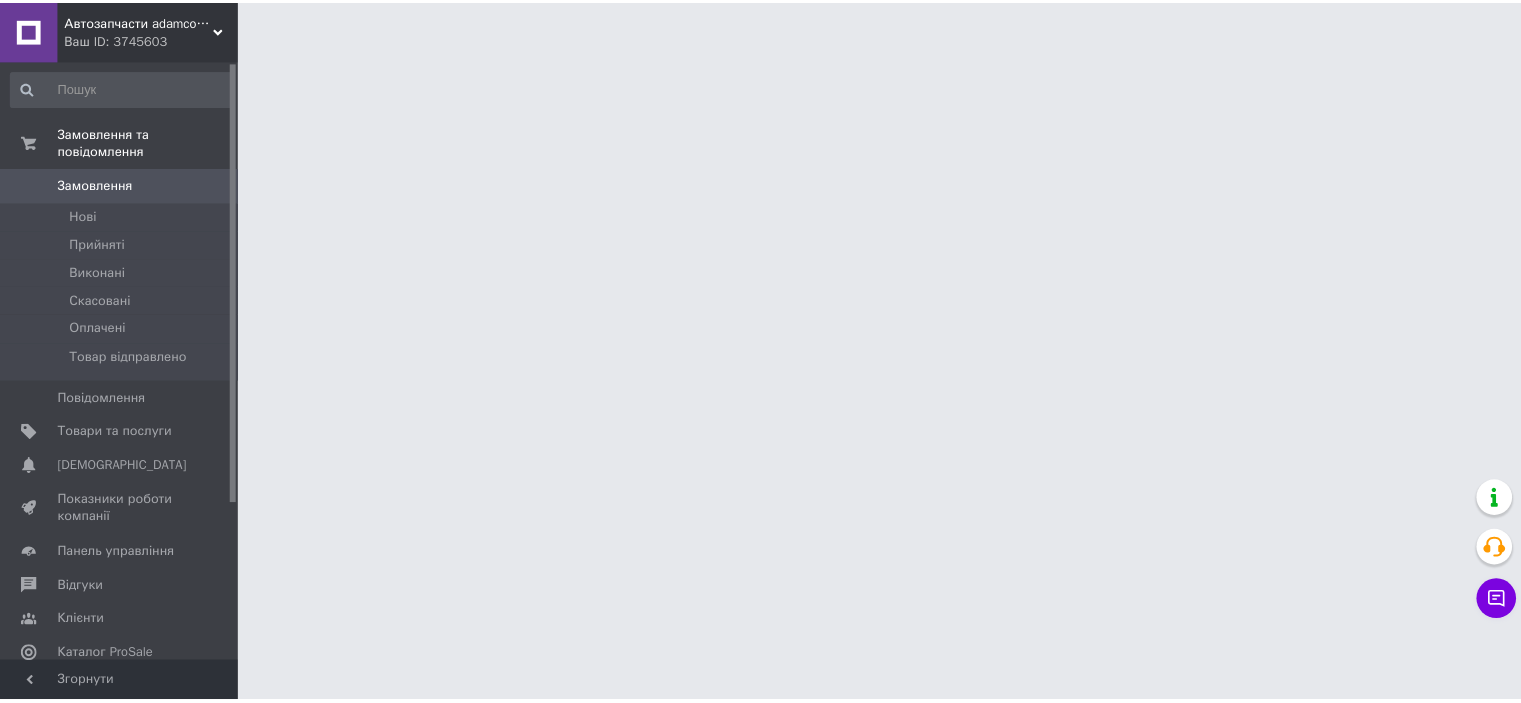 scroll, scrollTop: 0, scrollLeft: 0, axis: both 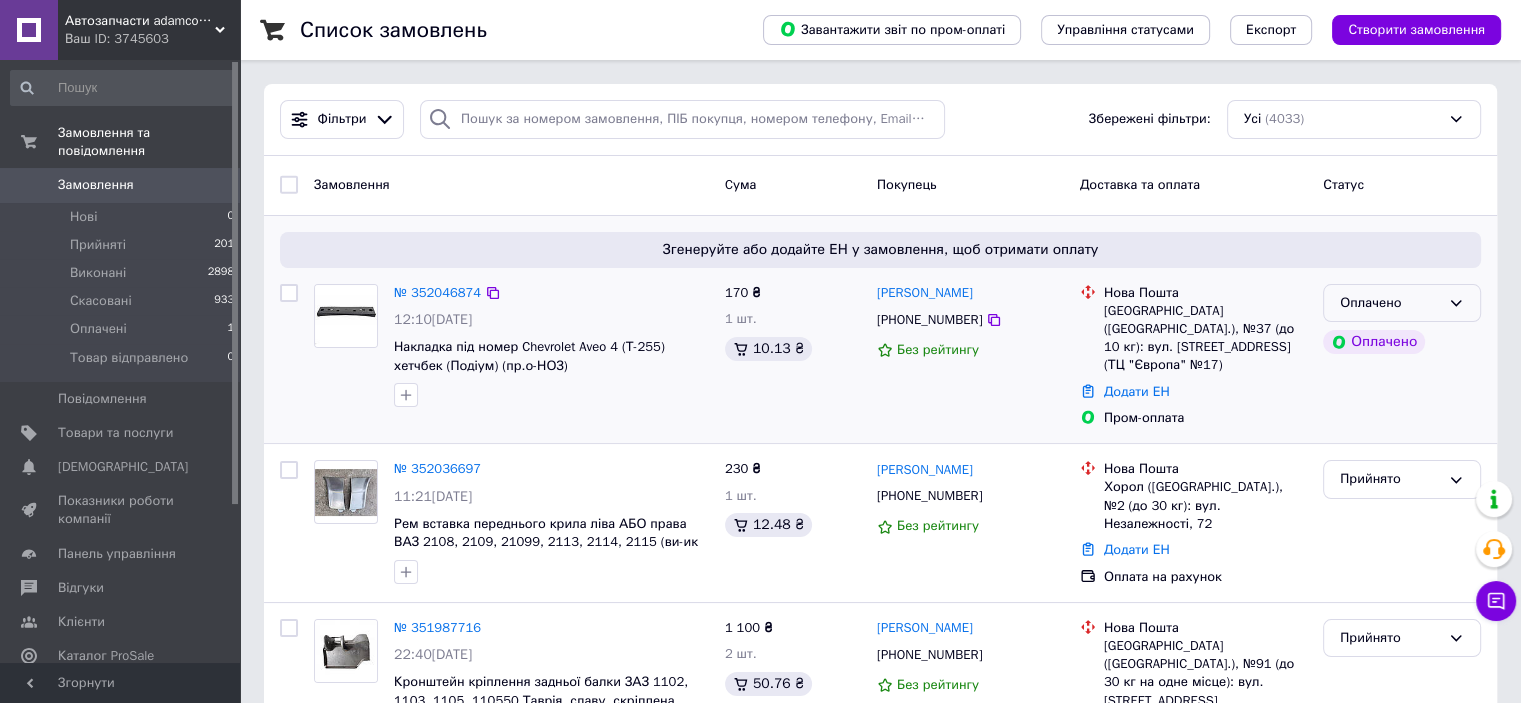 drag, startPoint x: 1452, startPoint y: 299, endPoint x: 1444, endPoint y: 310, distance: 13.601471 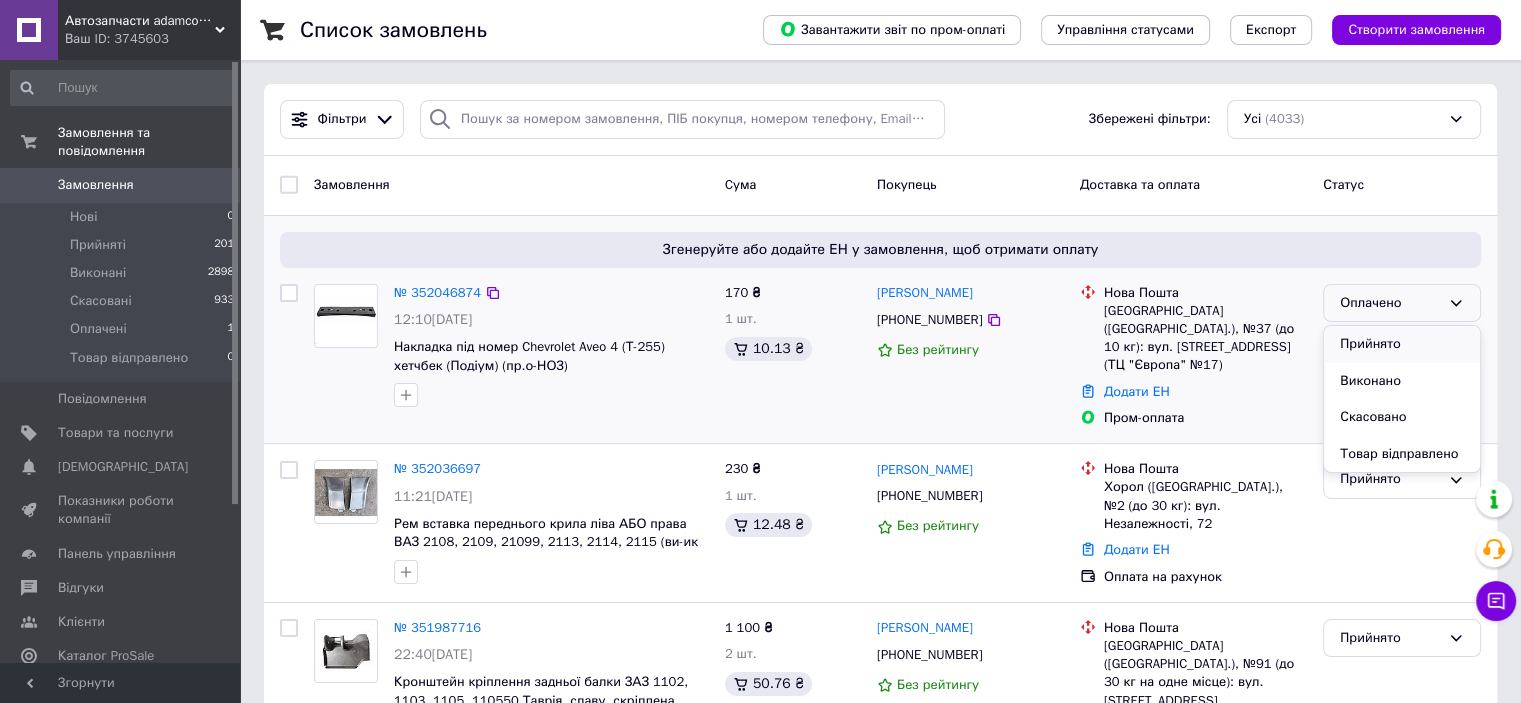 click on "Прийнято" at bounding box center [1402, 344] 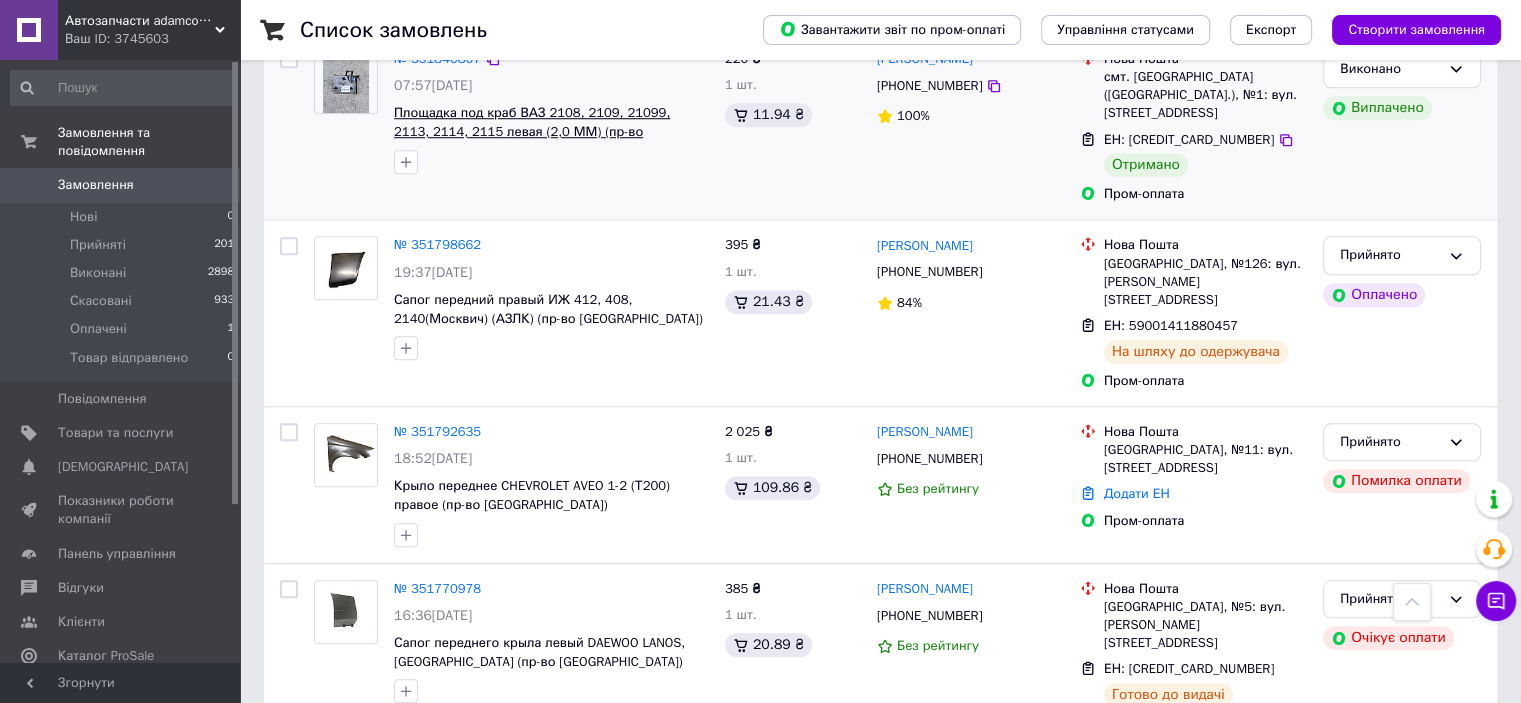 scroll, scrollTop: 1700, scrollLeft: 0, axis: vertical 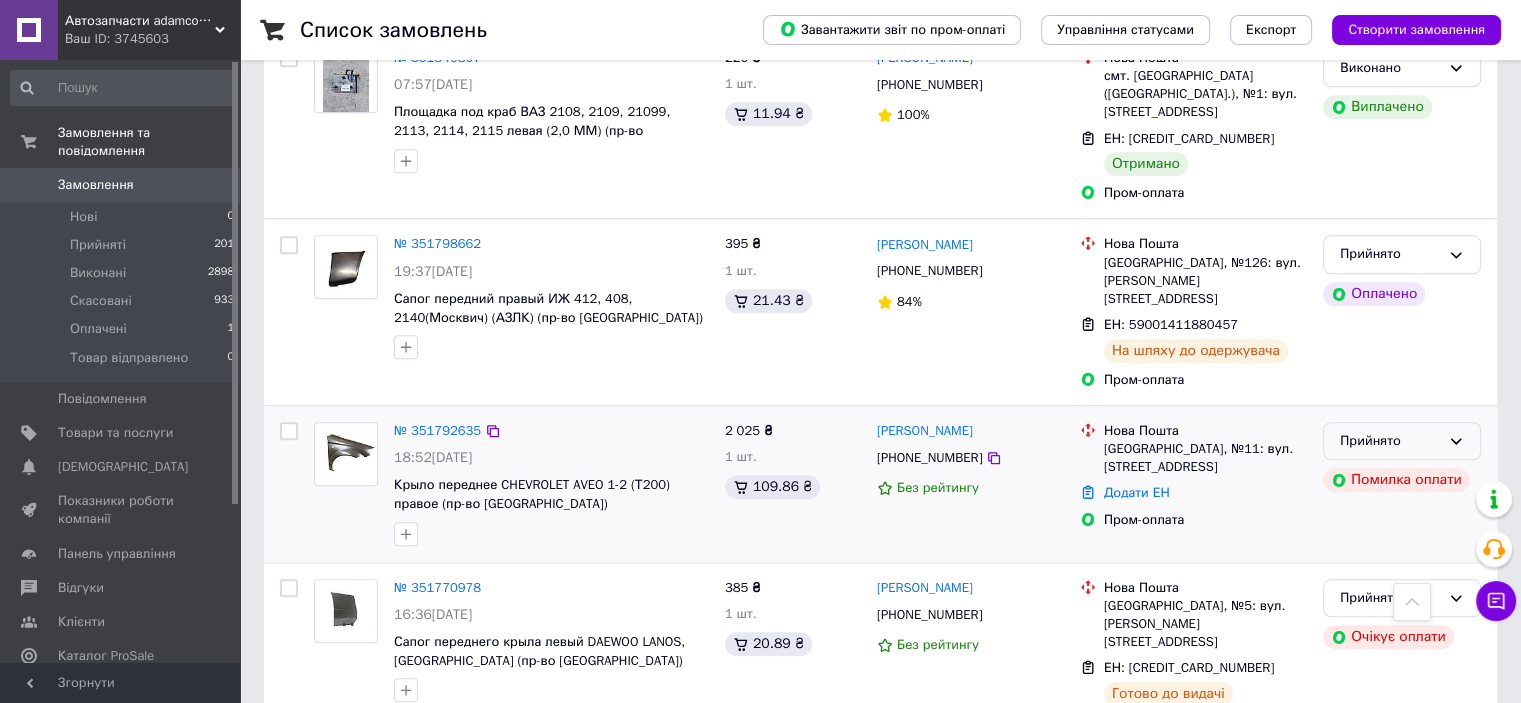 click on "Прийнято" at bounding box center [1390, 441] 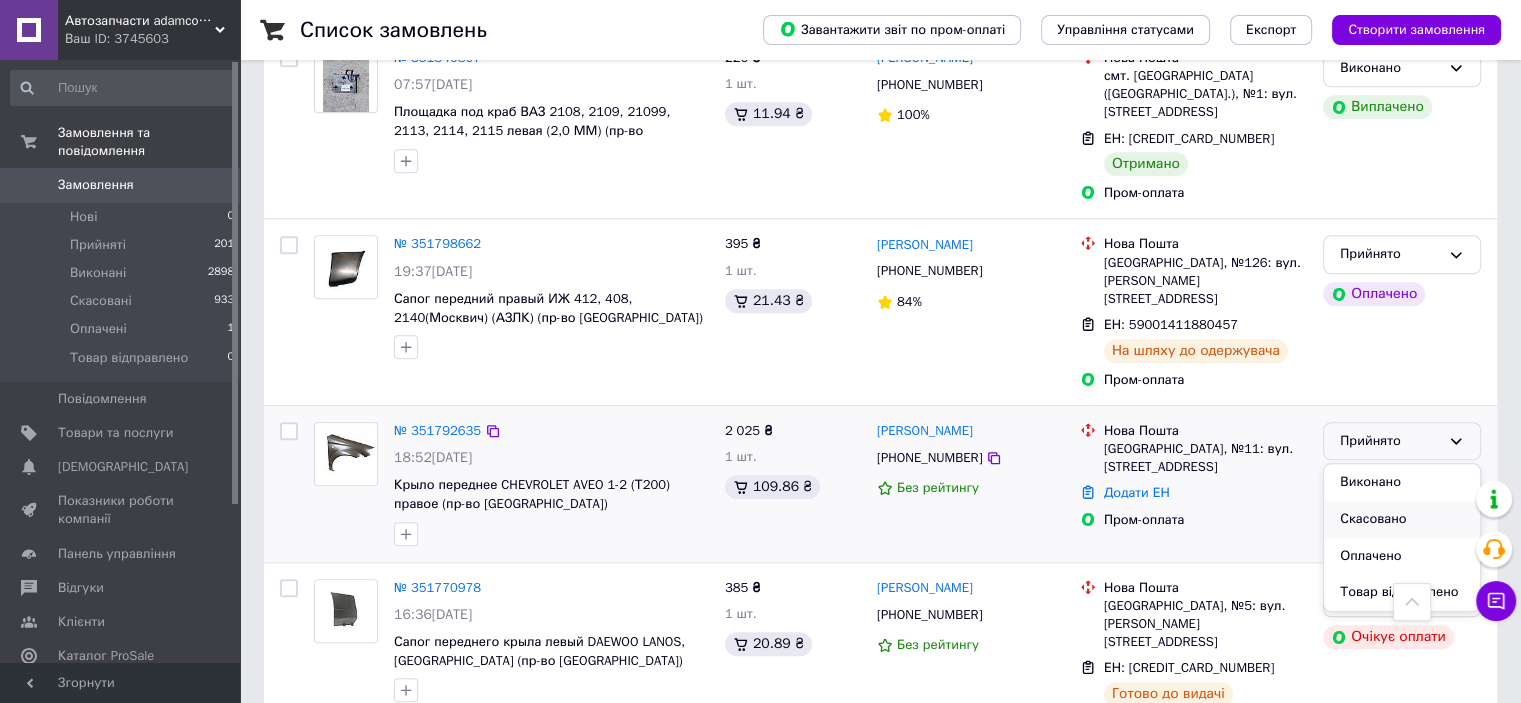 click on "Скасовано" at bounding box center (1402, 519) 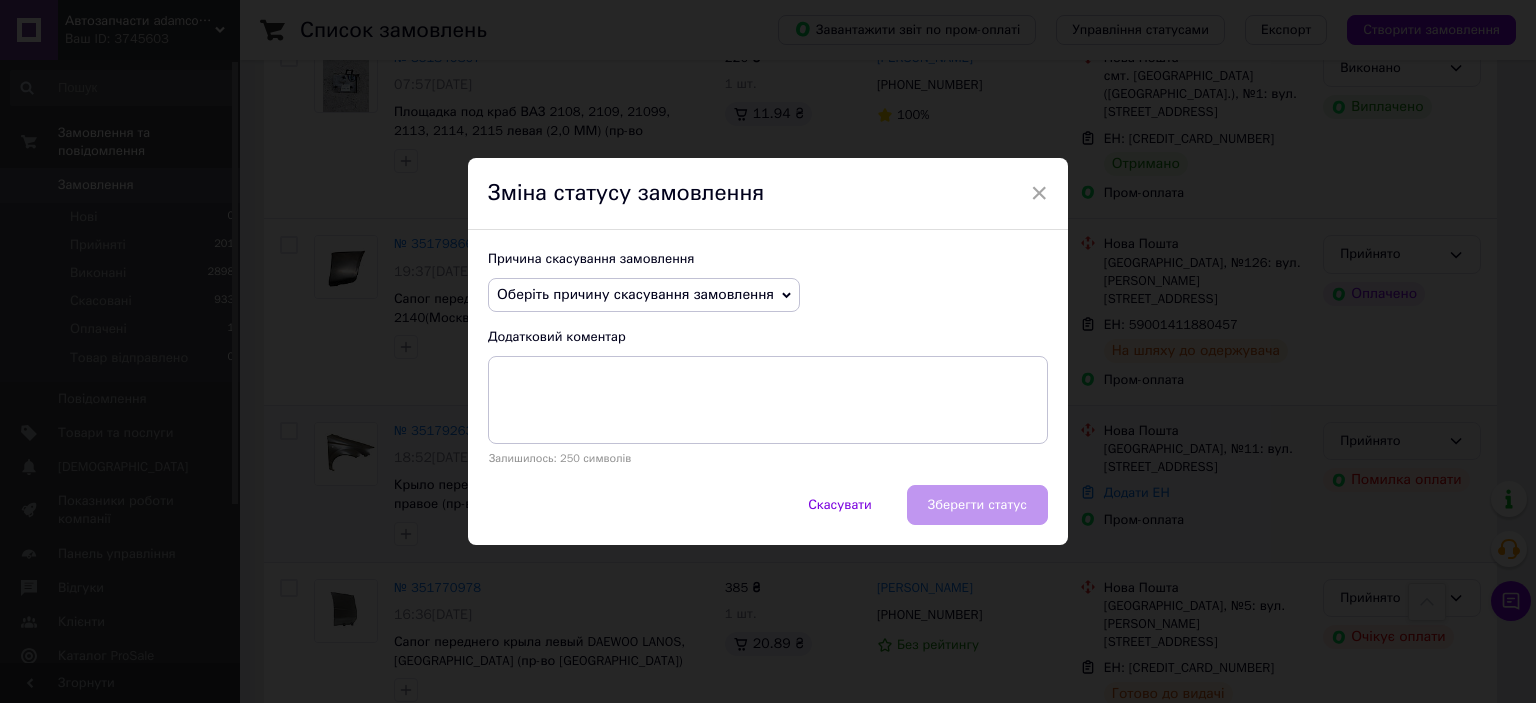 click on "Оберіть причину скасування замовлення" at bounding box center (635, 294) 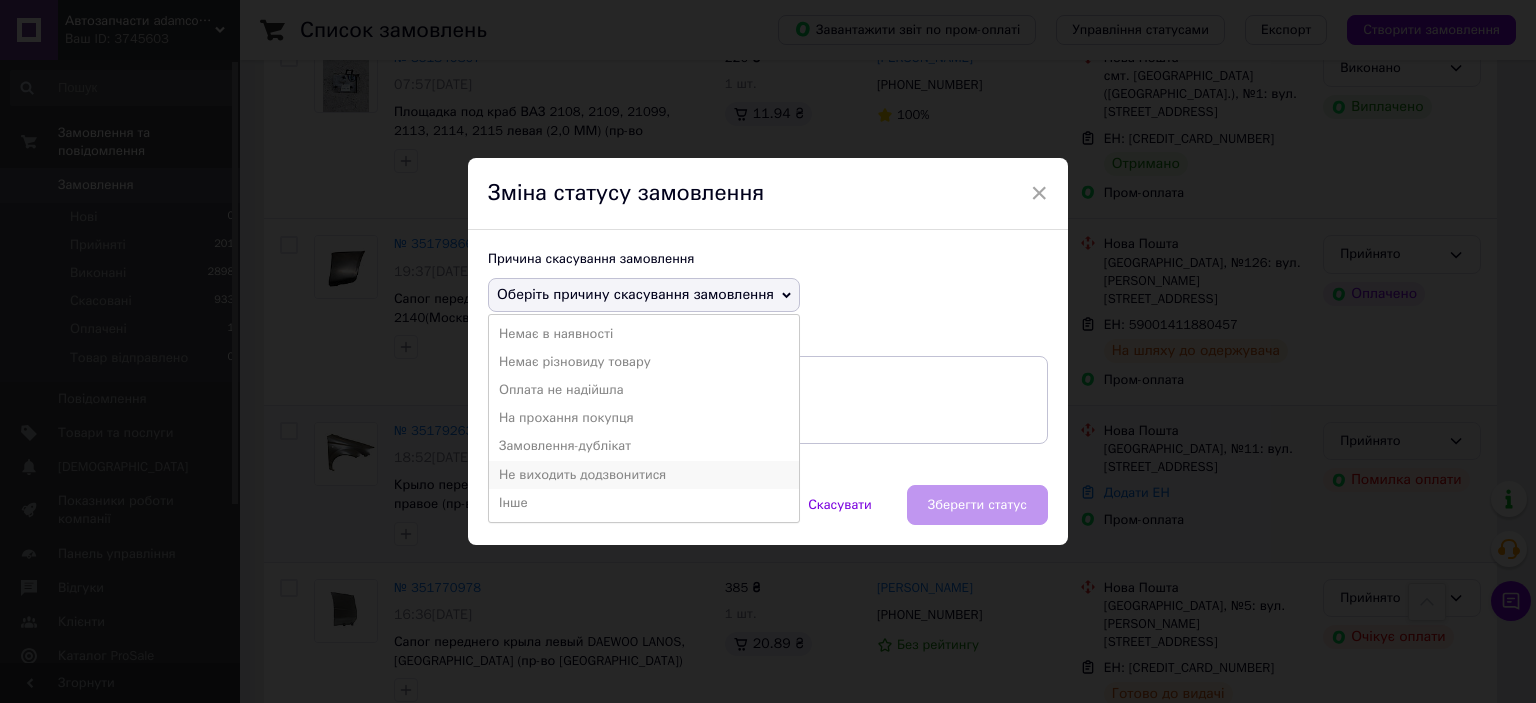 click on "Не виходить додзвонитися" at bounding box center (644, 475) 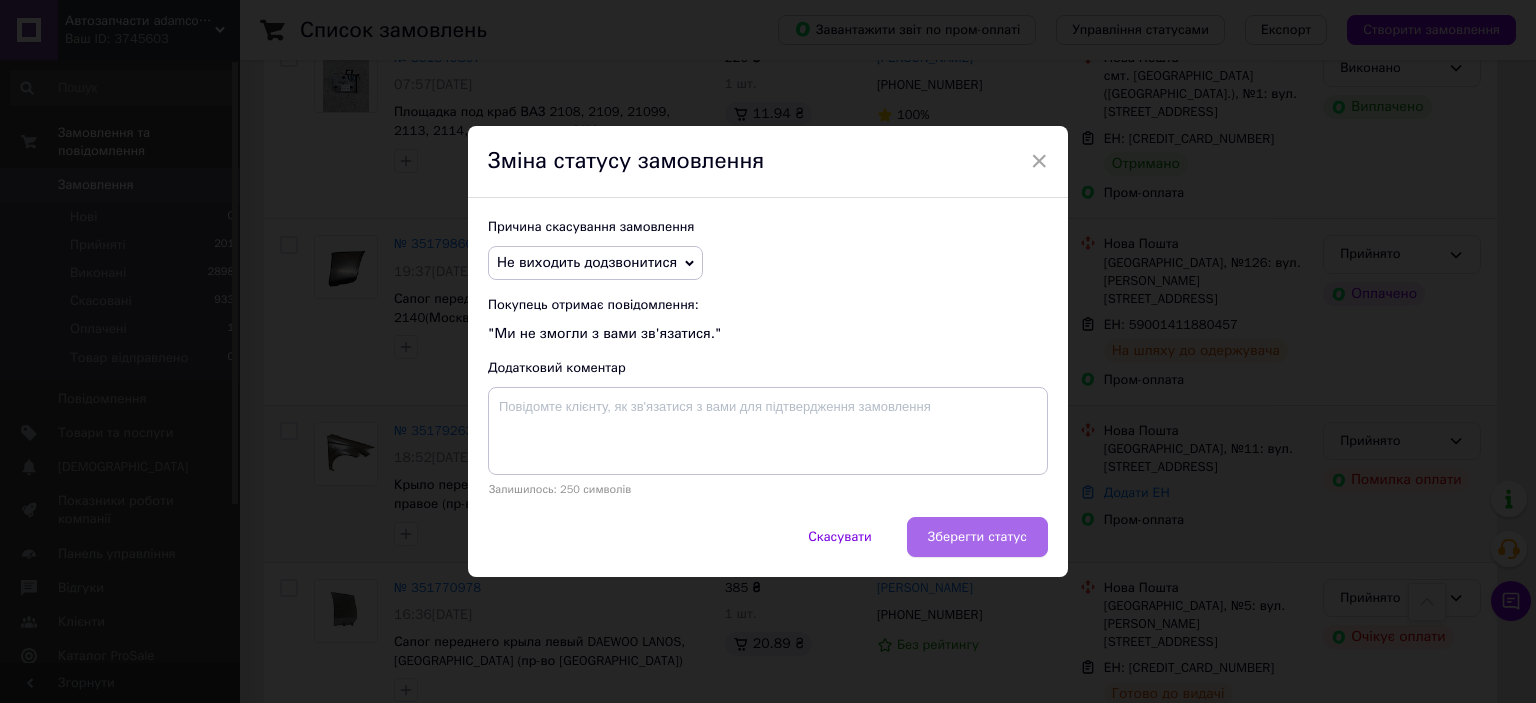 click on "Зберегти статус" at bounding box center [977, 537] 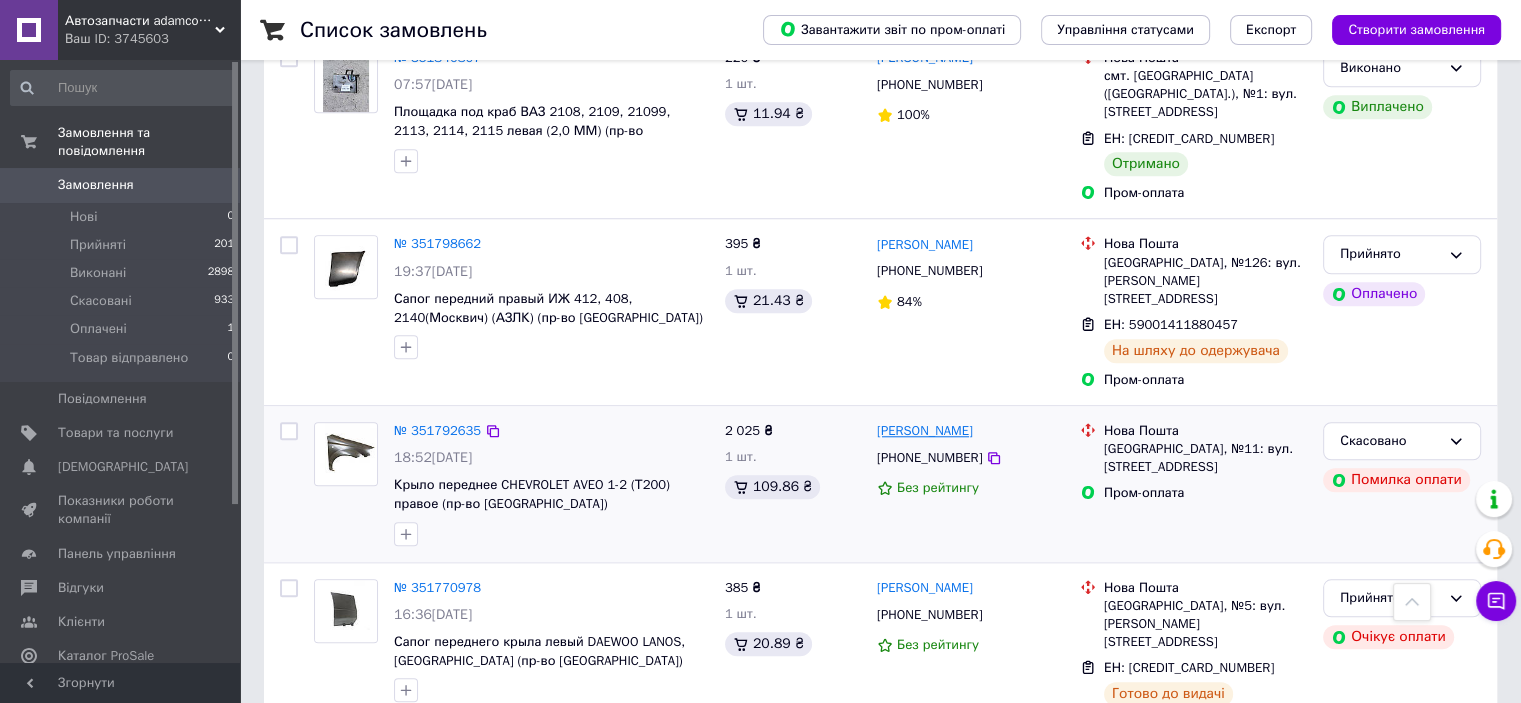 click on "[PERSON_NAME]" at bounding box center (925, 431) 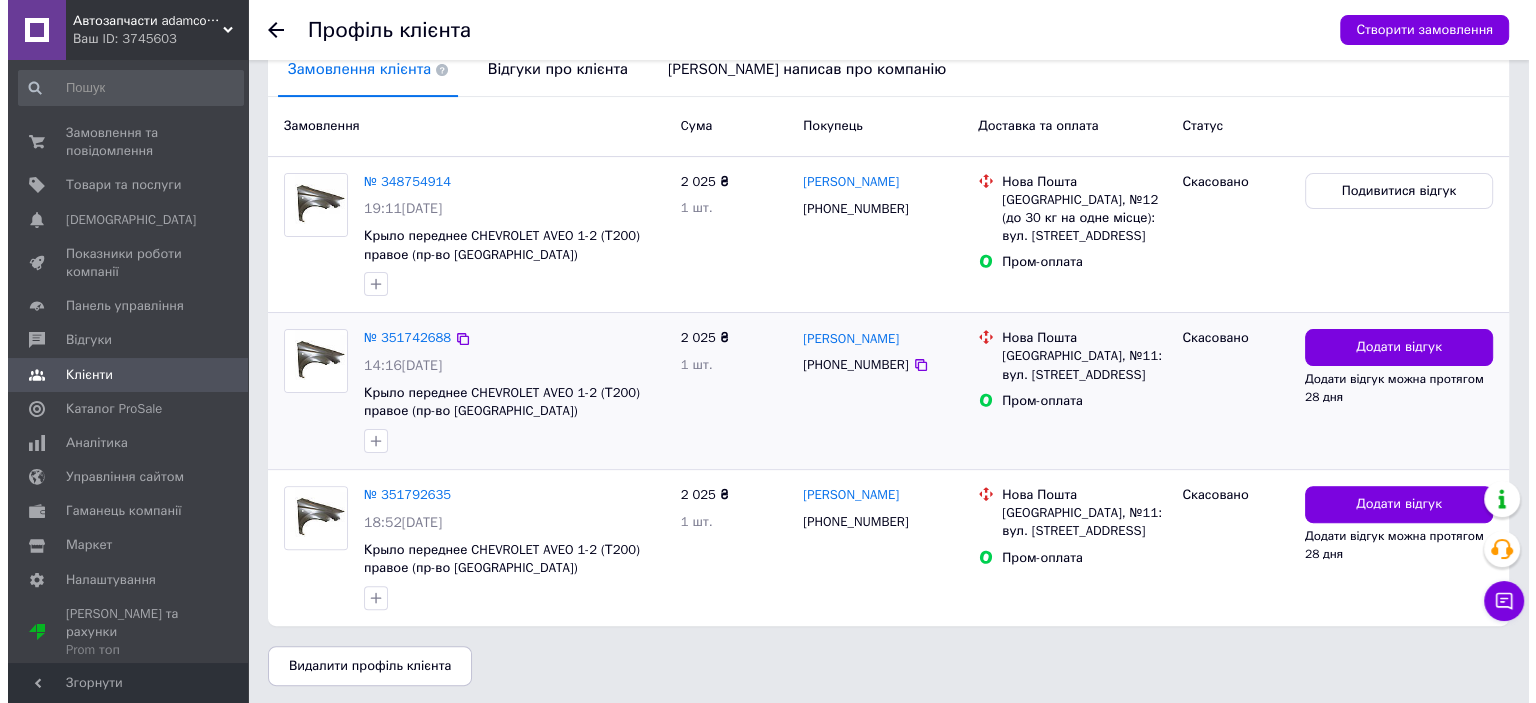 scroll, scrollTop: 477, scrollLeft: 0, axis: vertical 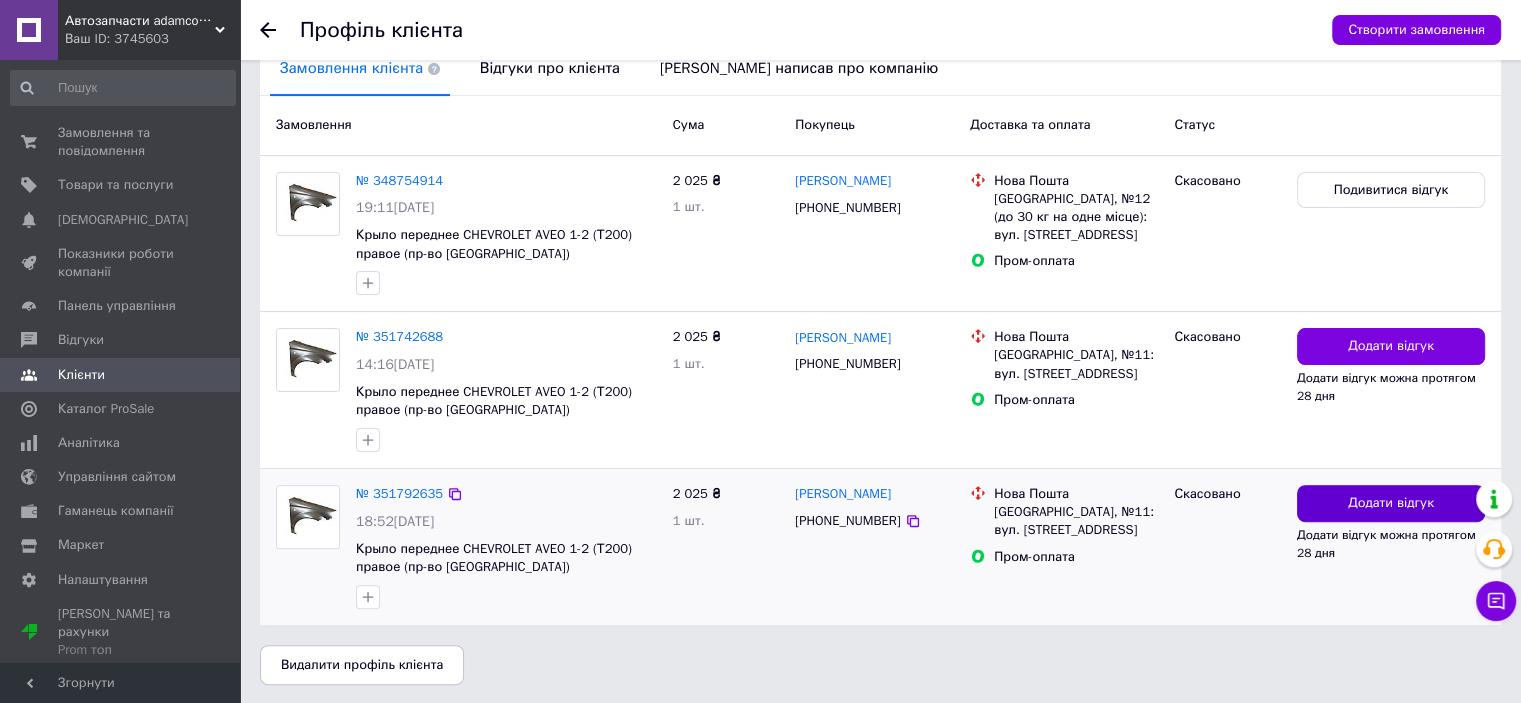click on "Додати відгук" at bounding box center (1391, 503) 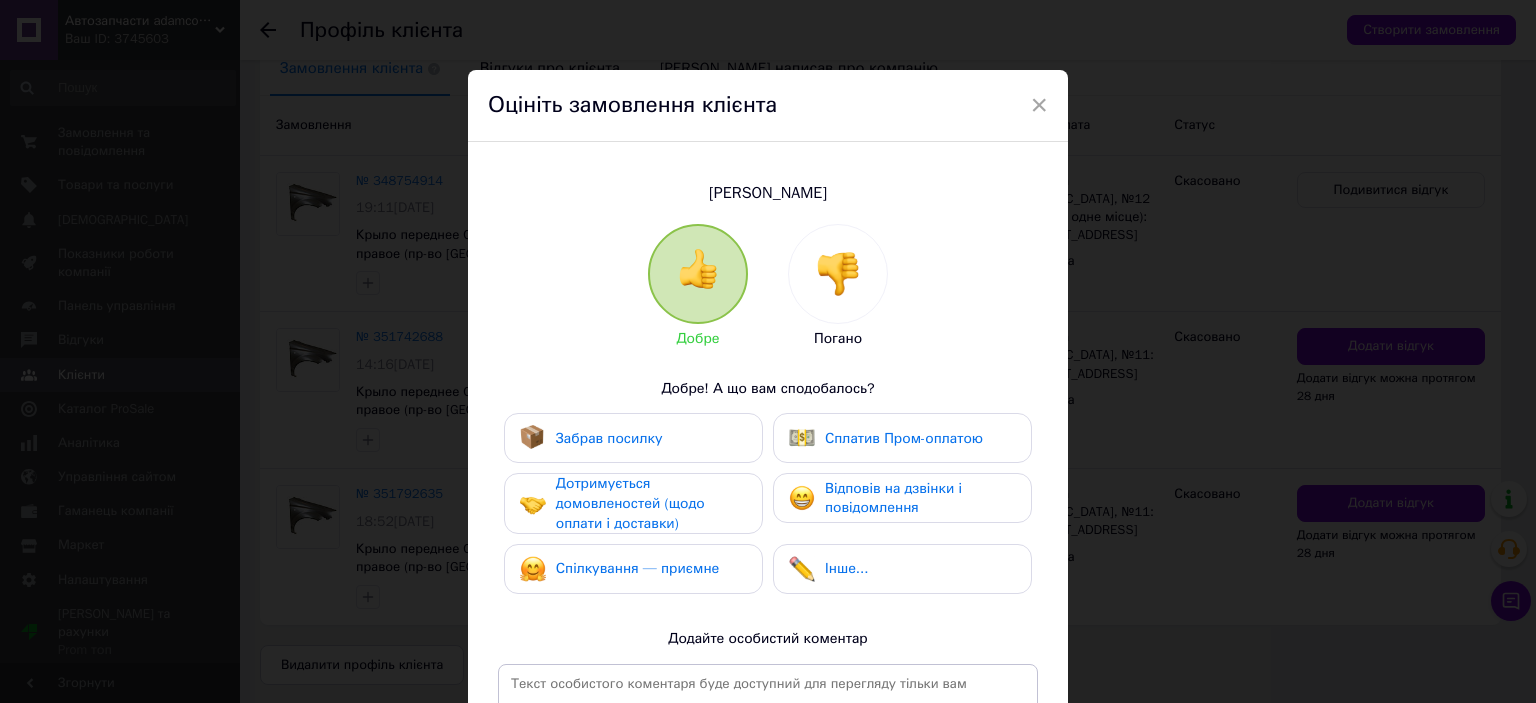 click at bounding box center [838, 274] 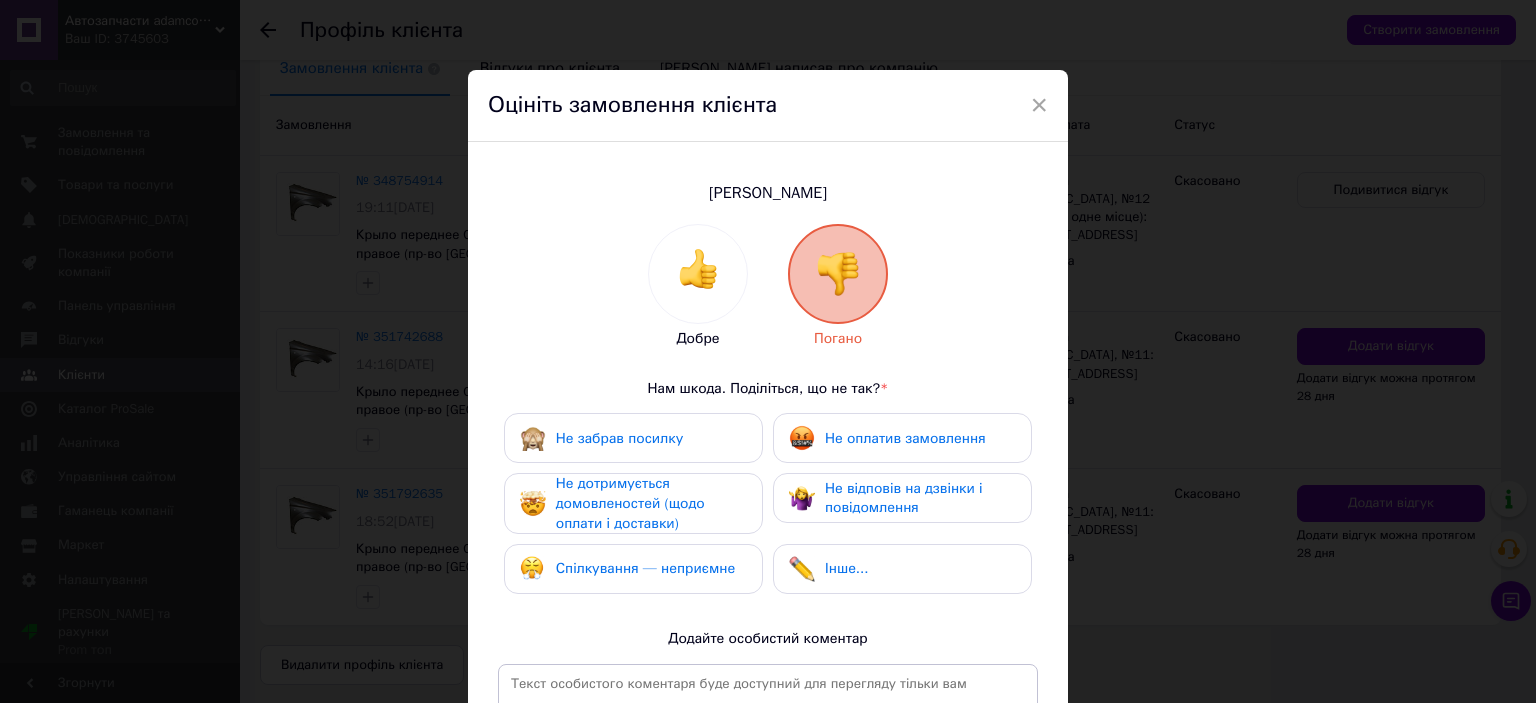 click on "Не відповів на дзвінки і повідомлення" at bounding box center [904, 498] 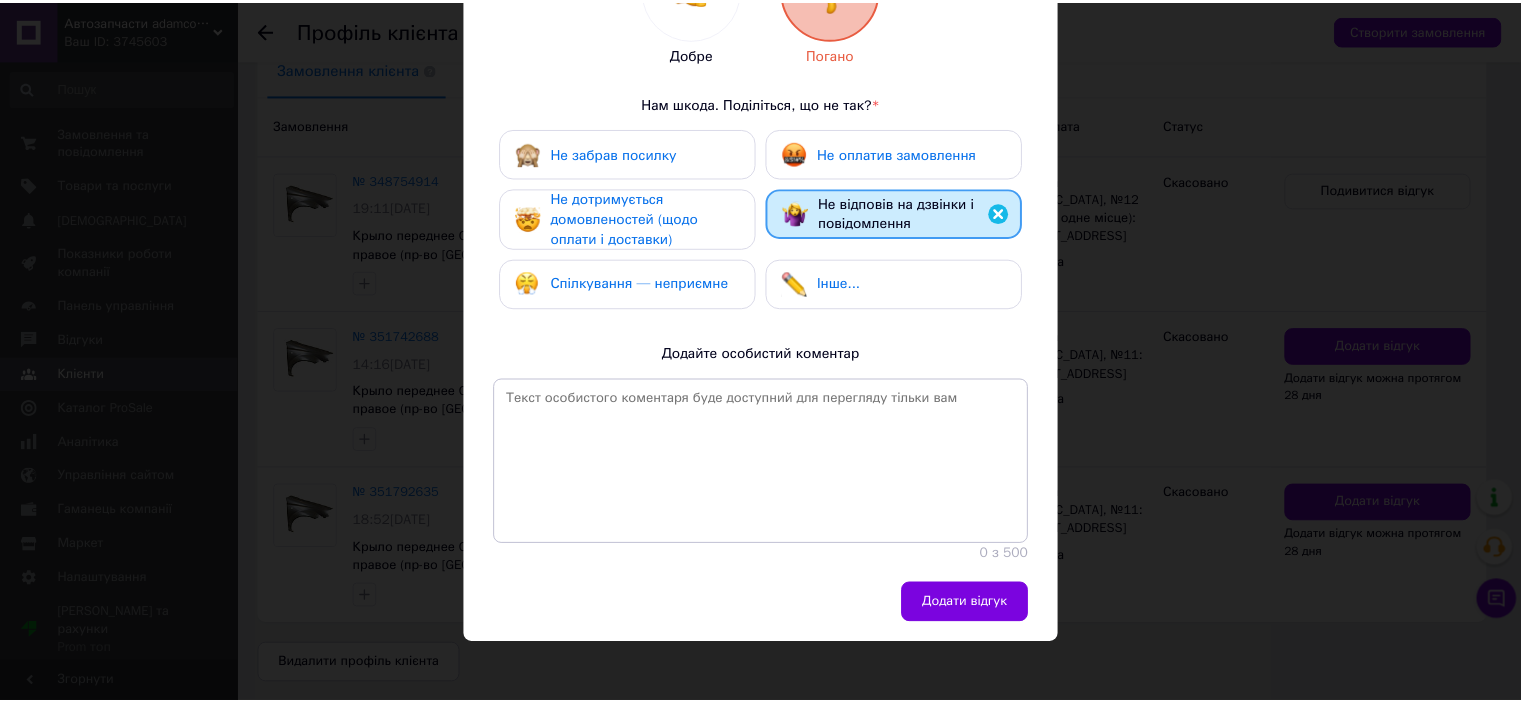 scroll, scrollTop: 292, scrollLeft: 0, axis: vertical 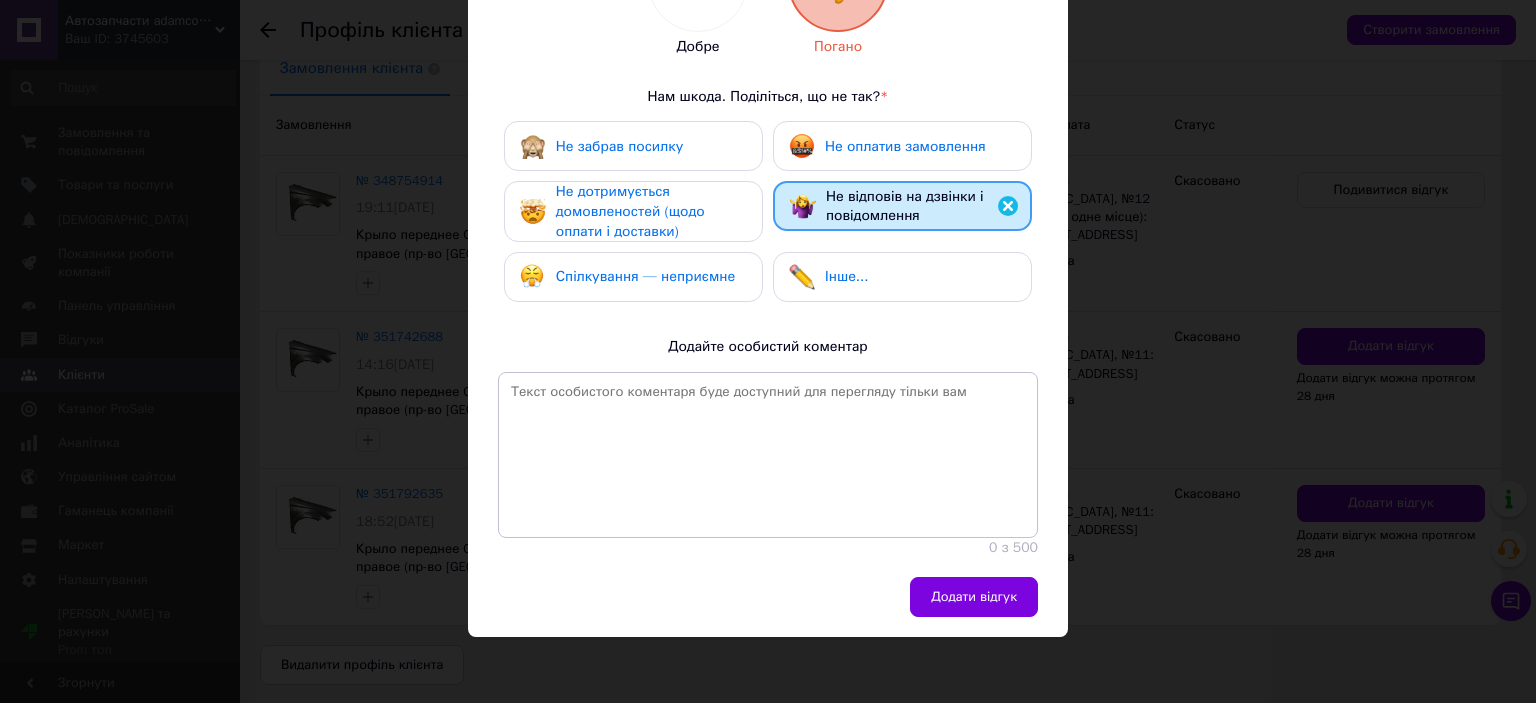 click on "Не оплатив замовлення" at bounding box center (902, 146) 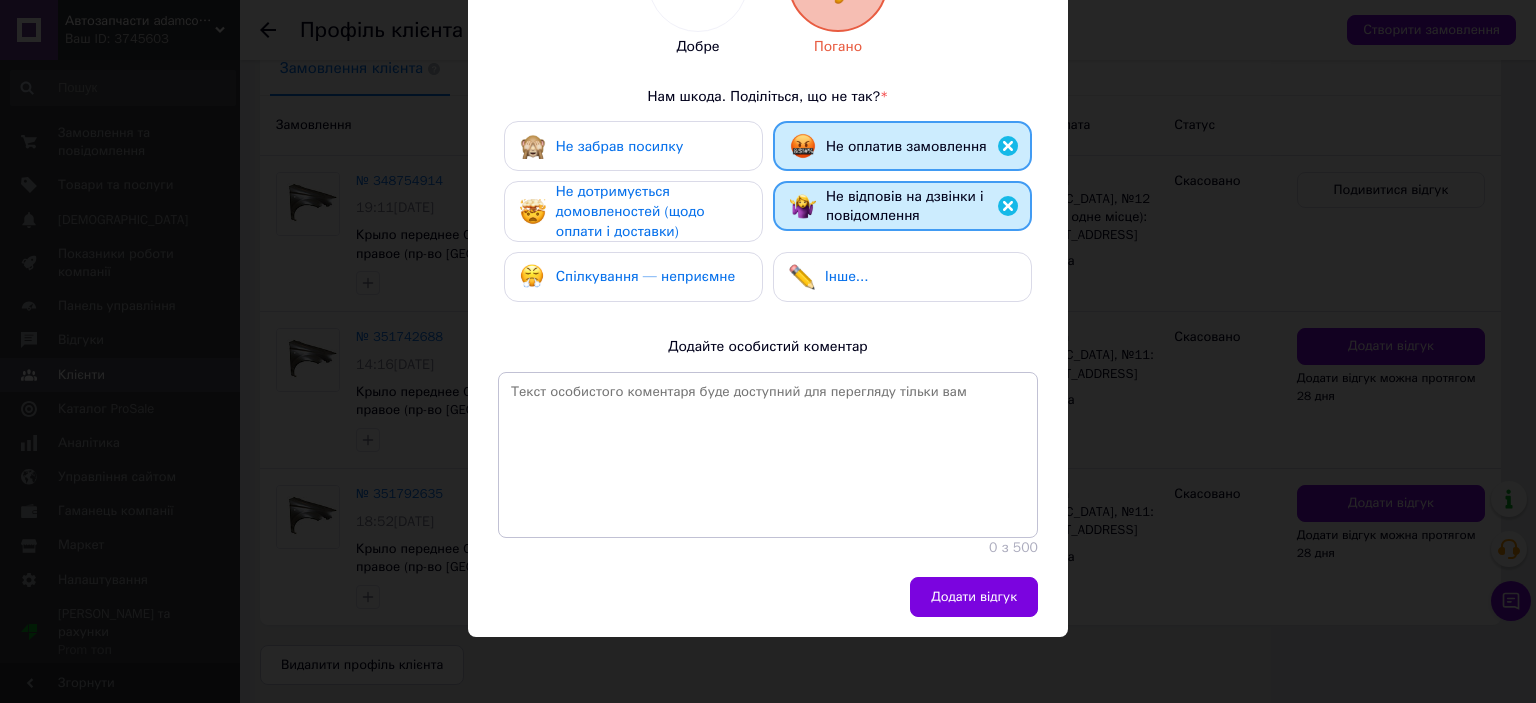 click on "Не оплатив замовлення" at bounding box center [906, 146] 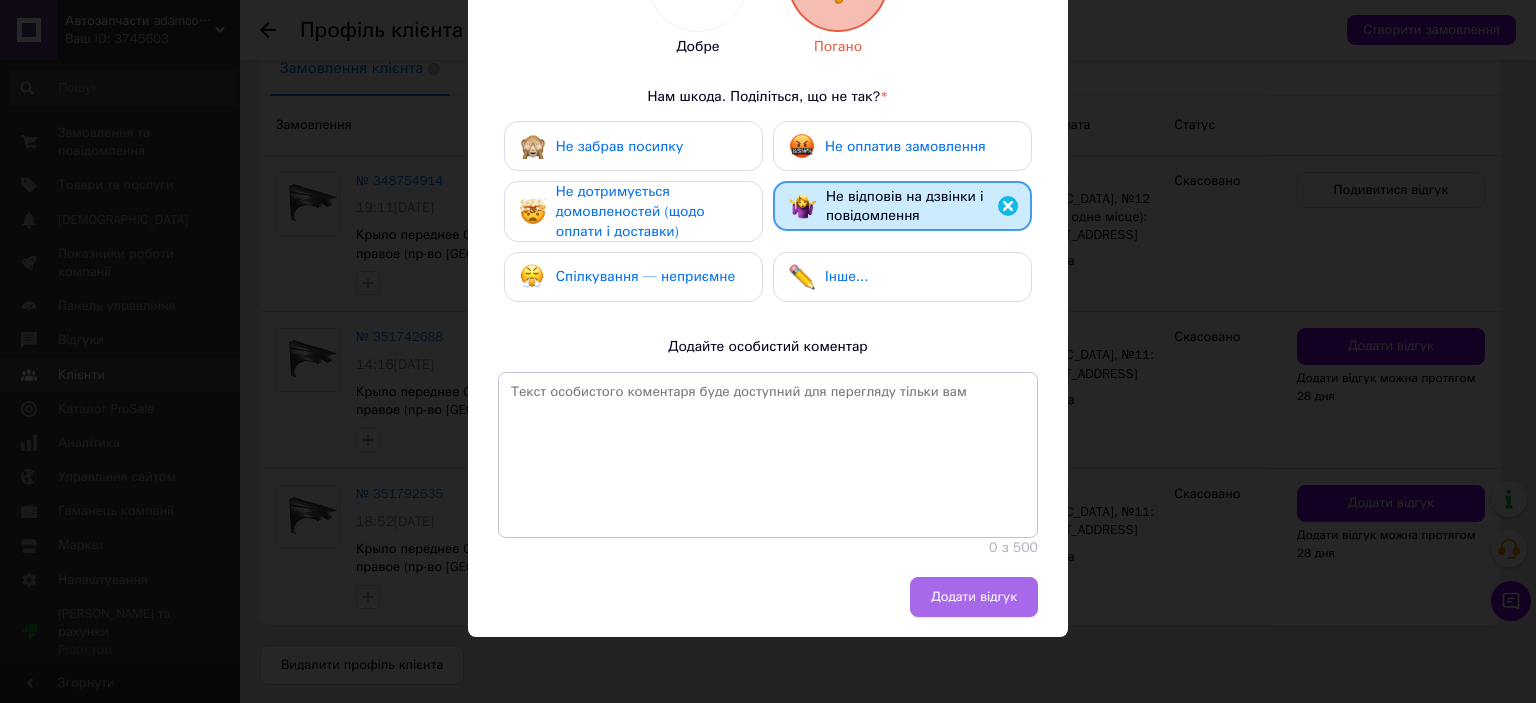 click on "Додати відгук" at bounding box center [974, 597] 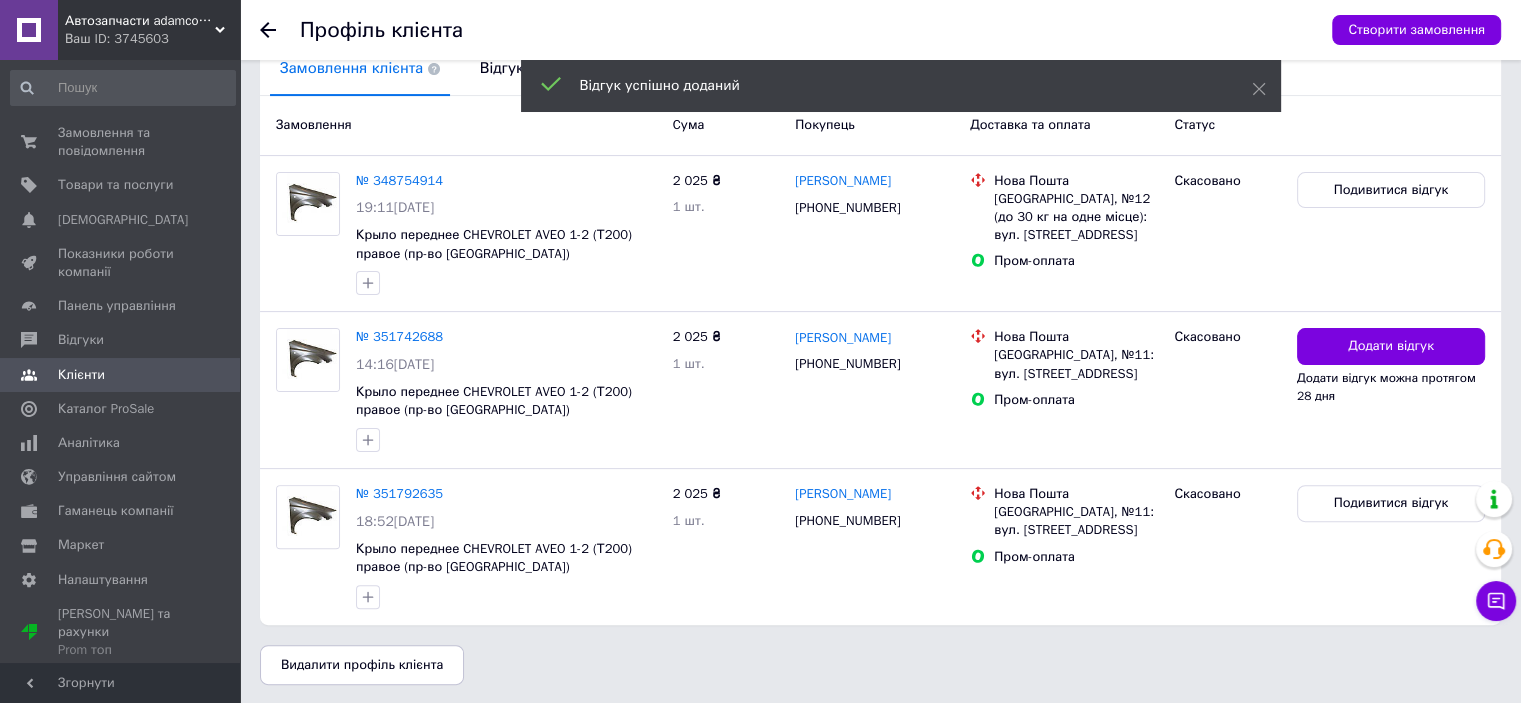 click 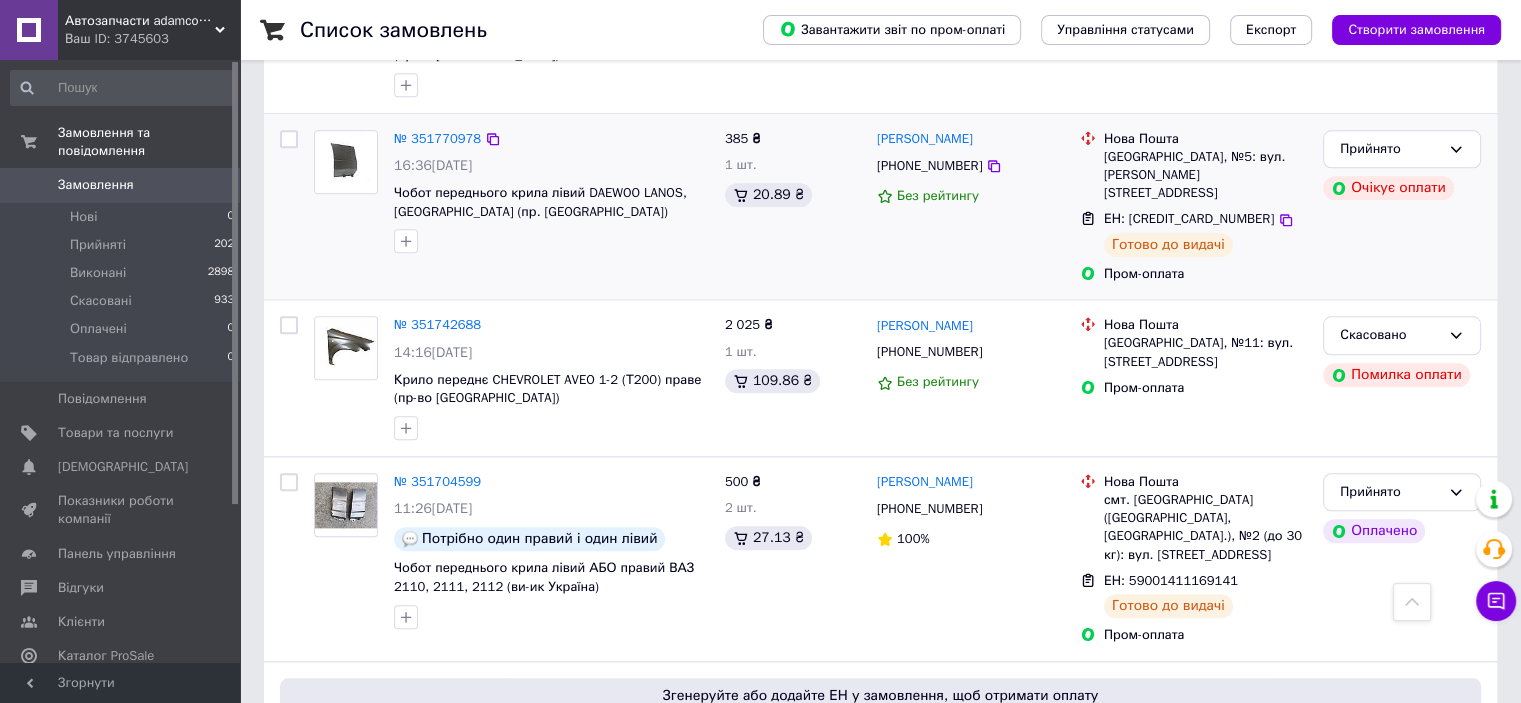 scroll, scrollTop: 2300, scrollLeft: 0, axis: vertical 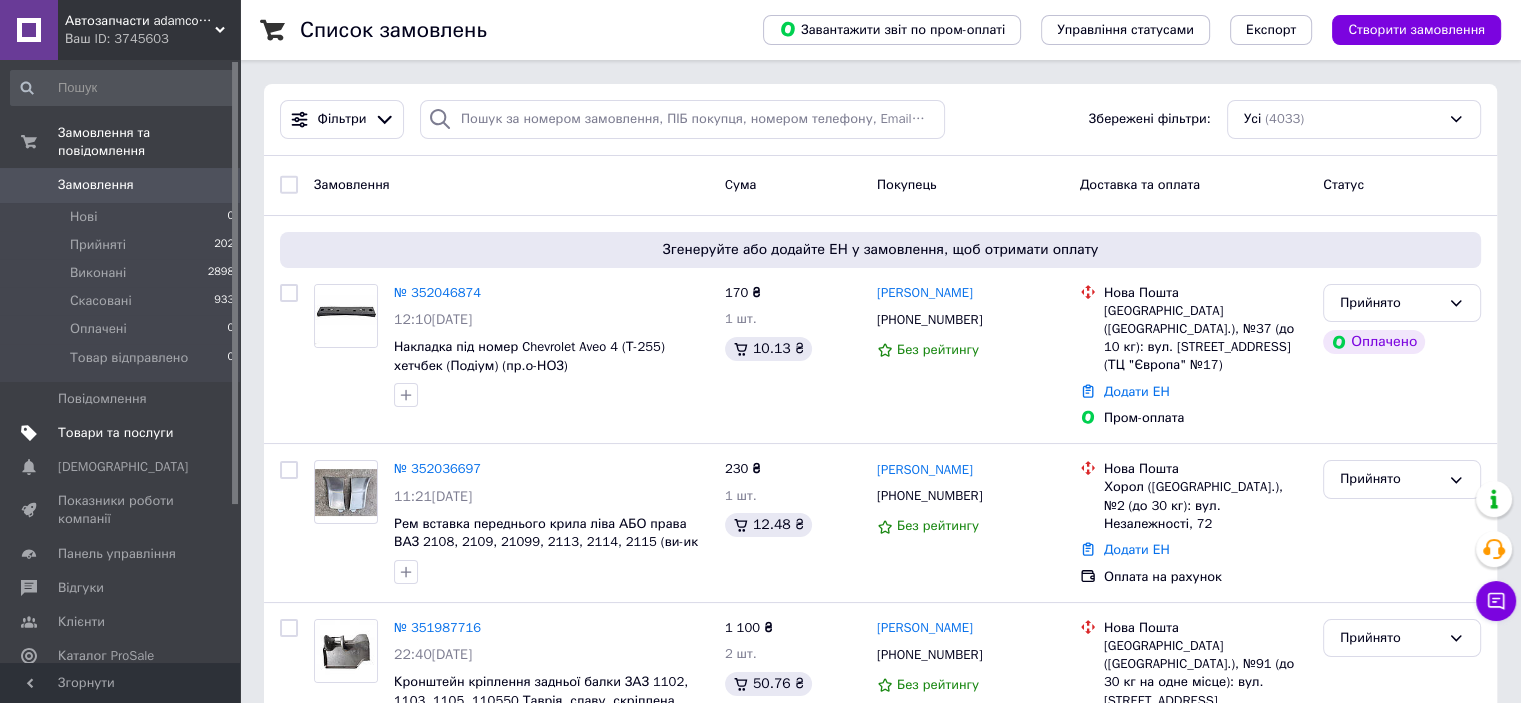 click on "Товари та послуги" at bounding box center (115, 433) 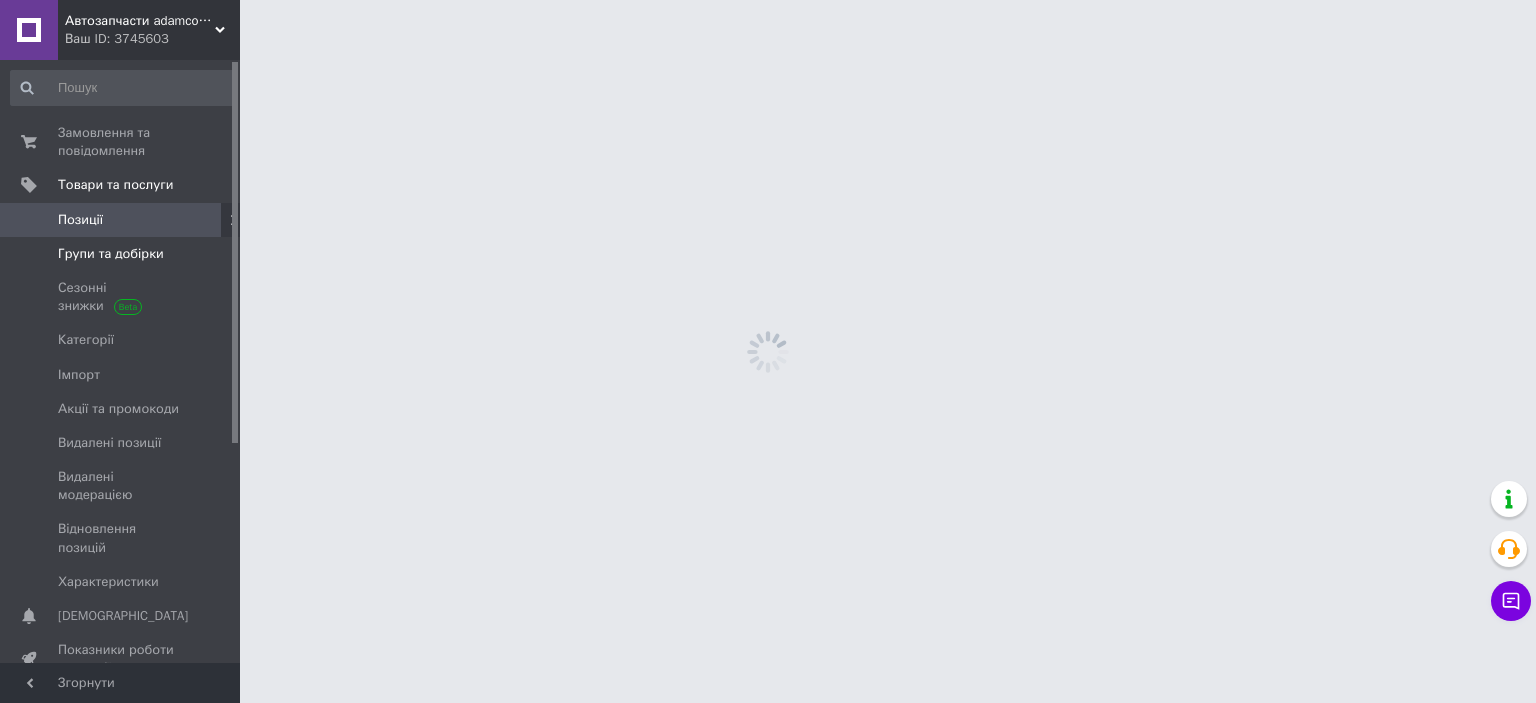 click on "Групи та добірки" at bounding box center [123, 254] 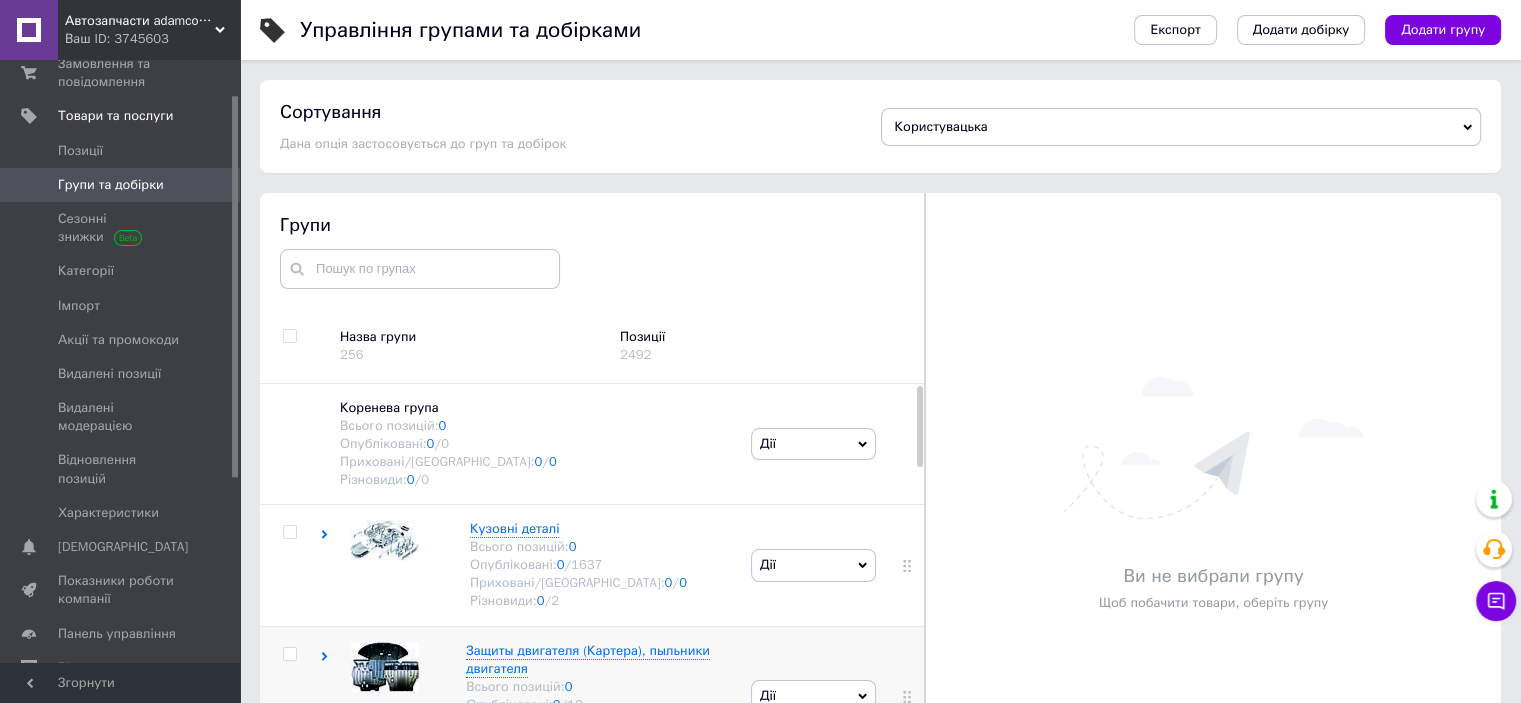 scroll, scrollTop: 100, scrollLeft: 0, axis: vertical 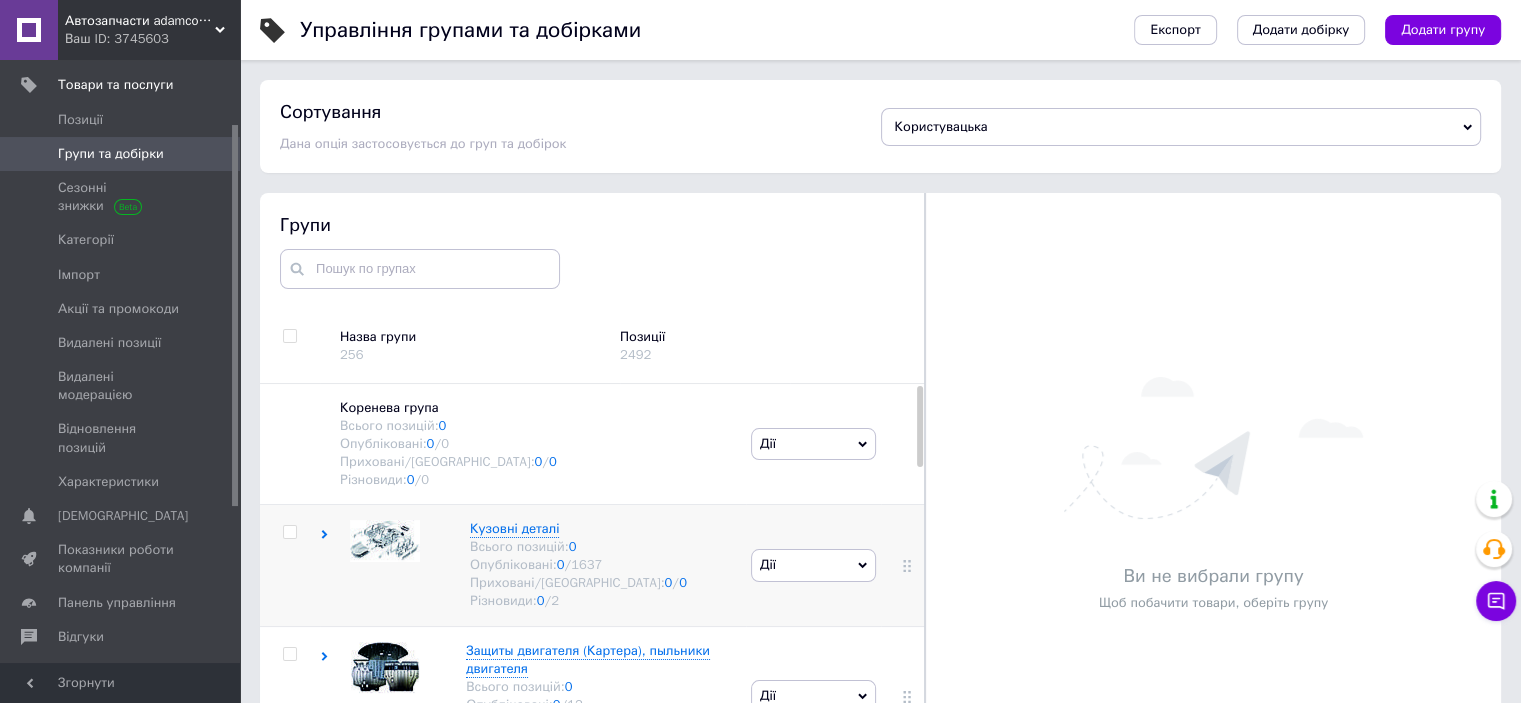 click on "Кузовні деталі  Всього позицій:  0 Опубліковані:  0  /  1637 Приховані/Видалені:  0  /  0 Різновиди:  0  /  2" at bounding box center (558, 565) 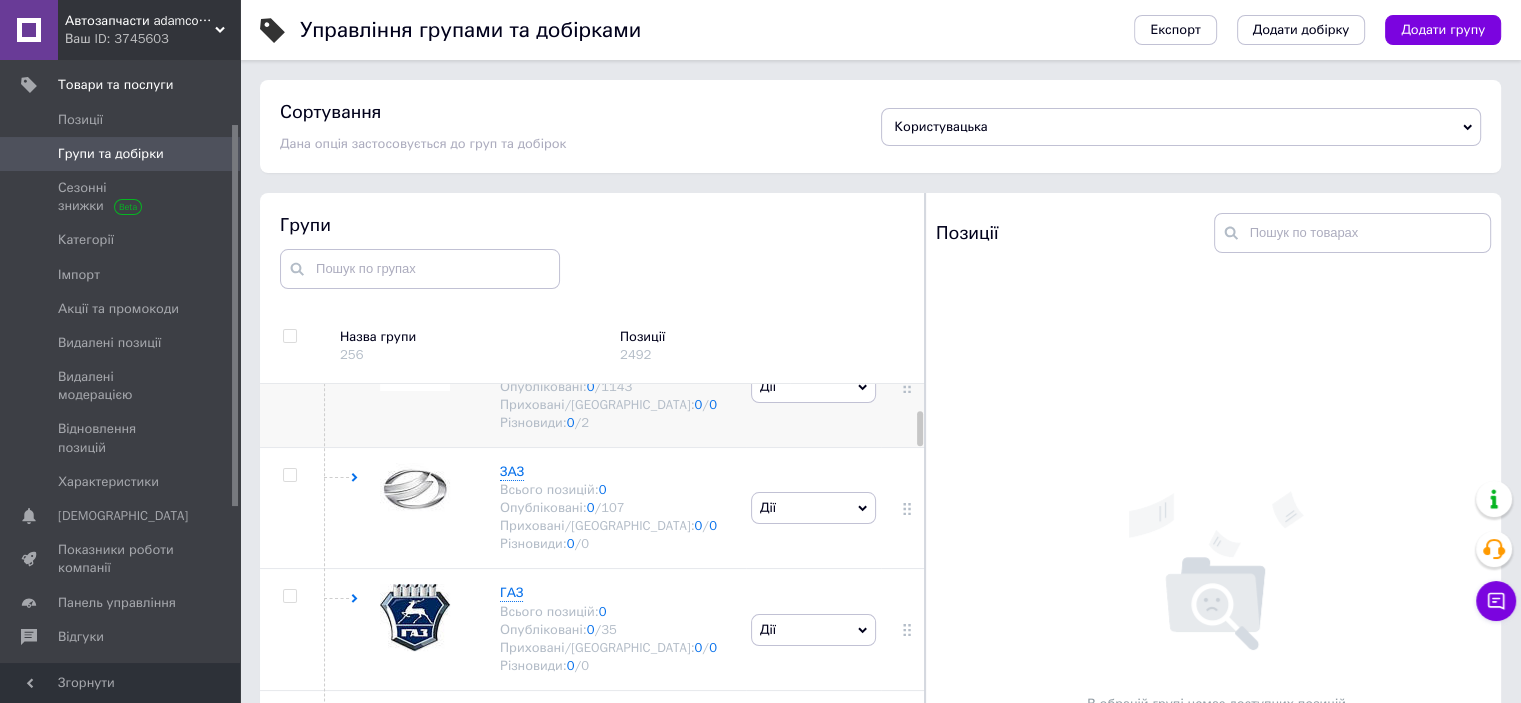 click on "ВАЗ Всього позицій:  0 Опубліковані:  0  /  1143 Приховані/Видалені:  0  /  0 Різновиди:  0  /  2" at bounding box center [588, 387] 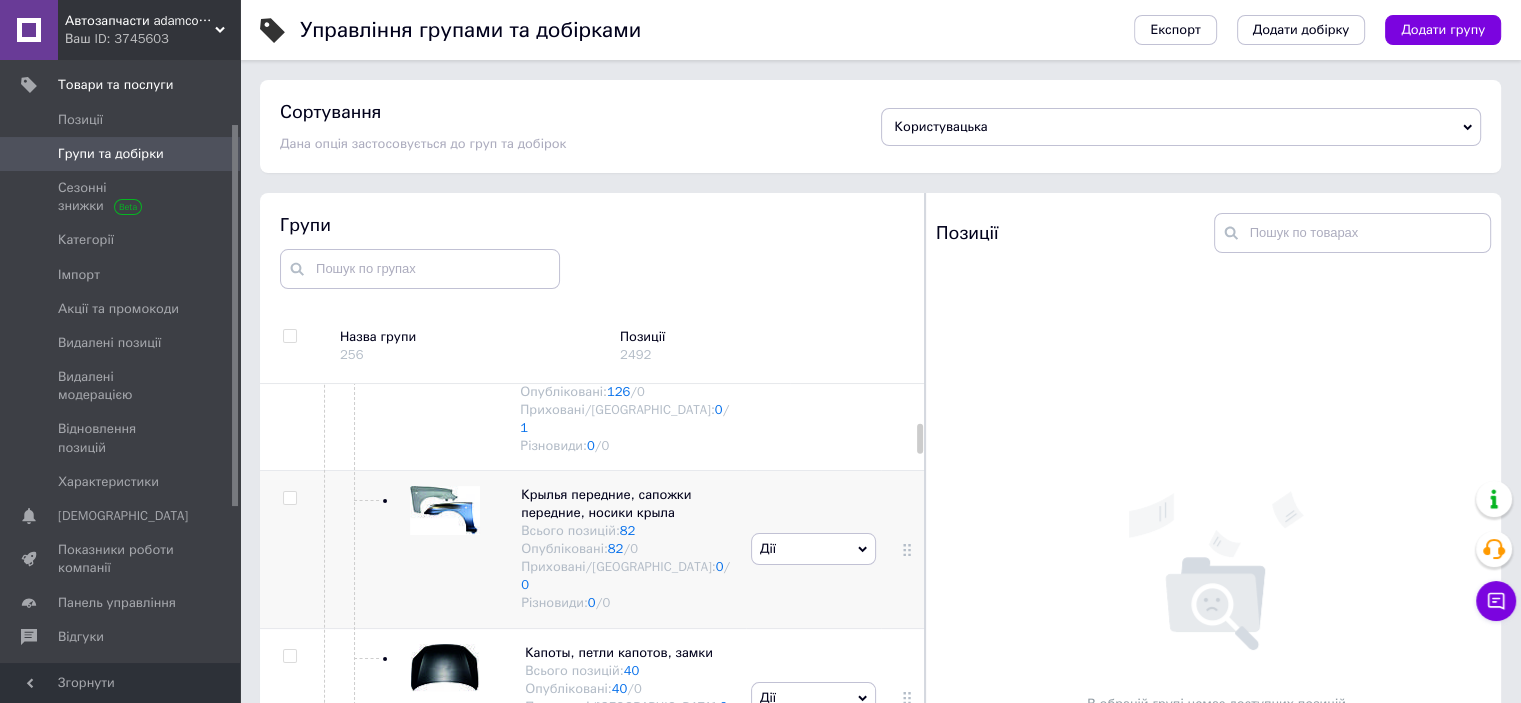 scroll, scrollTop: 700, scrollLeft: 0, axis: vertical 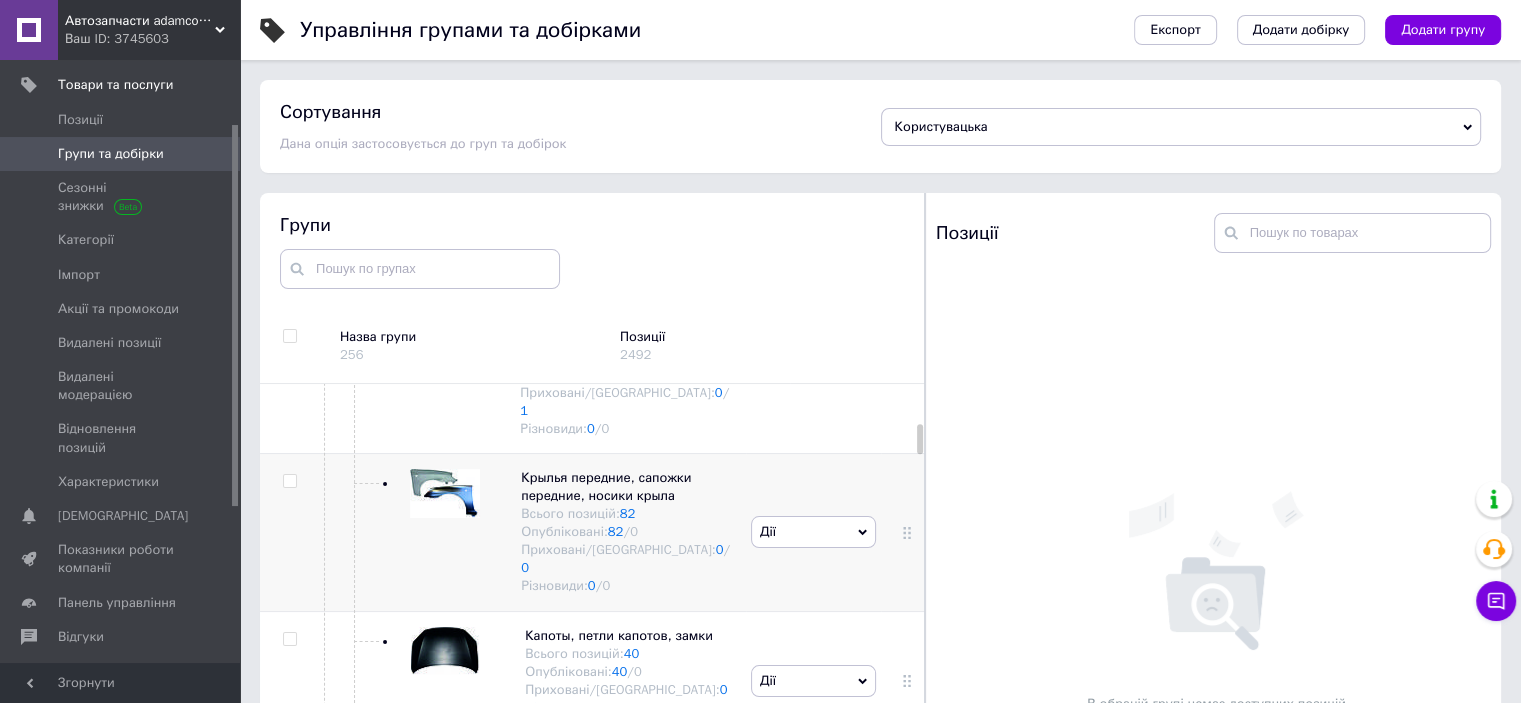 click on "Крылья передние, сапожки передние, носики крыла Всього позицій:  82 Опубліковані:  82  /  0 Приховані/Видалені:  0  /  0 Різновиди:  0  /  0" at bounding box center [606, 532] 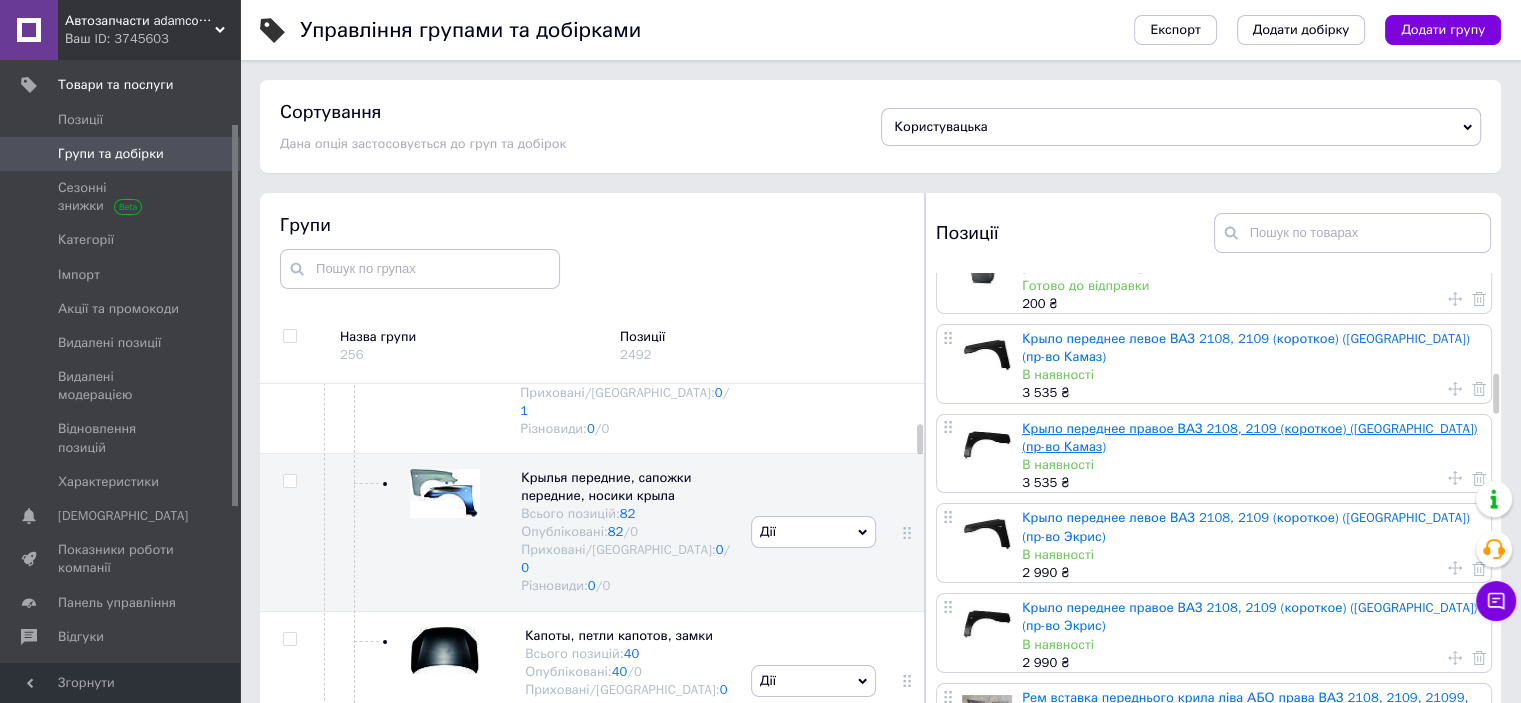 scroll, scrollTop: 1300, scrollLeft: 0, axis: vertical 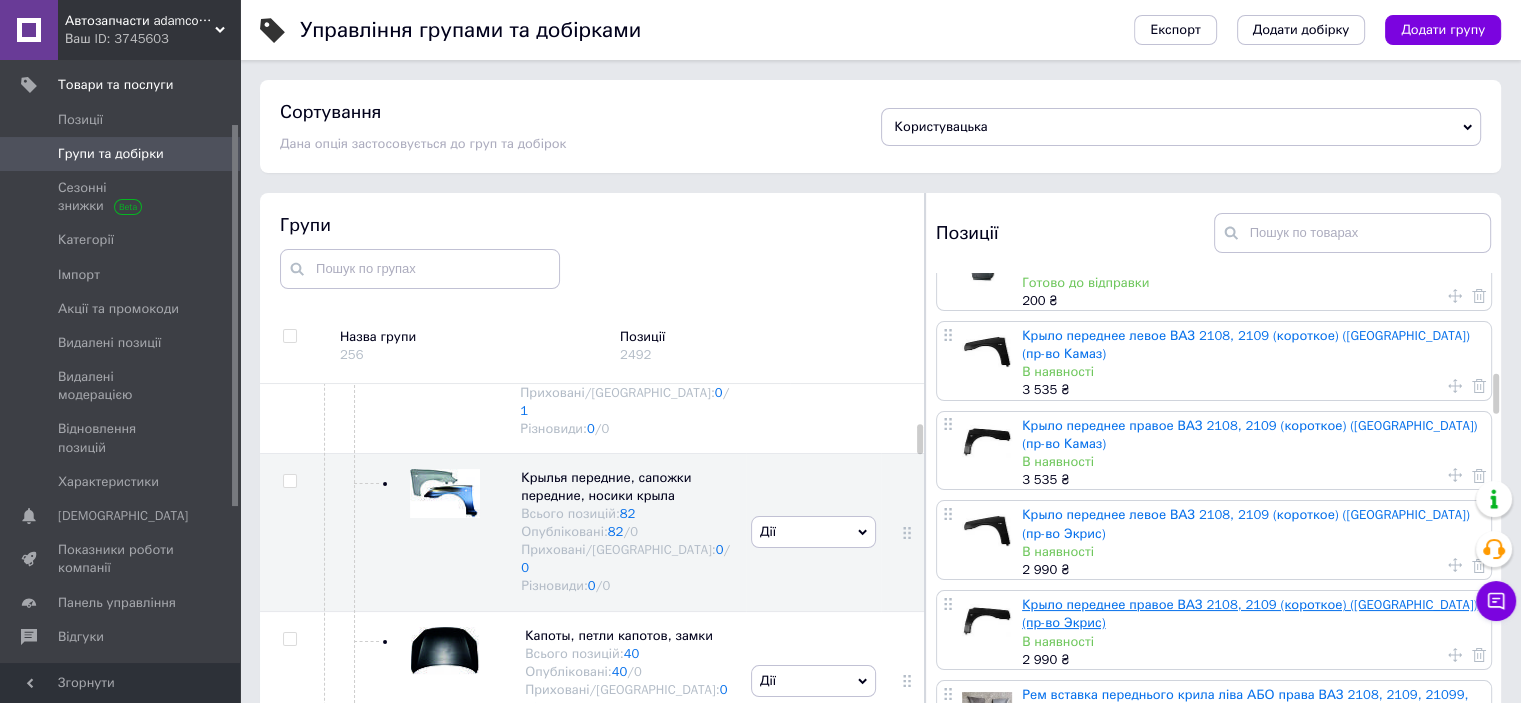 click on "Крыло переднее правое ВАЗ 2108, 2109 (короткое) ([GEOGRAPHIC_DATA]) (пр-во Экрис)" at bounding box center (1249, 613) 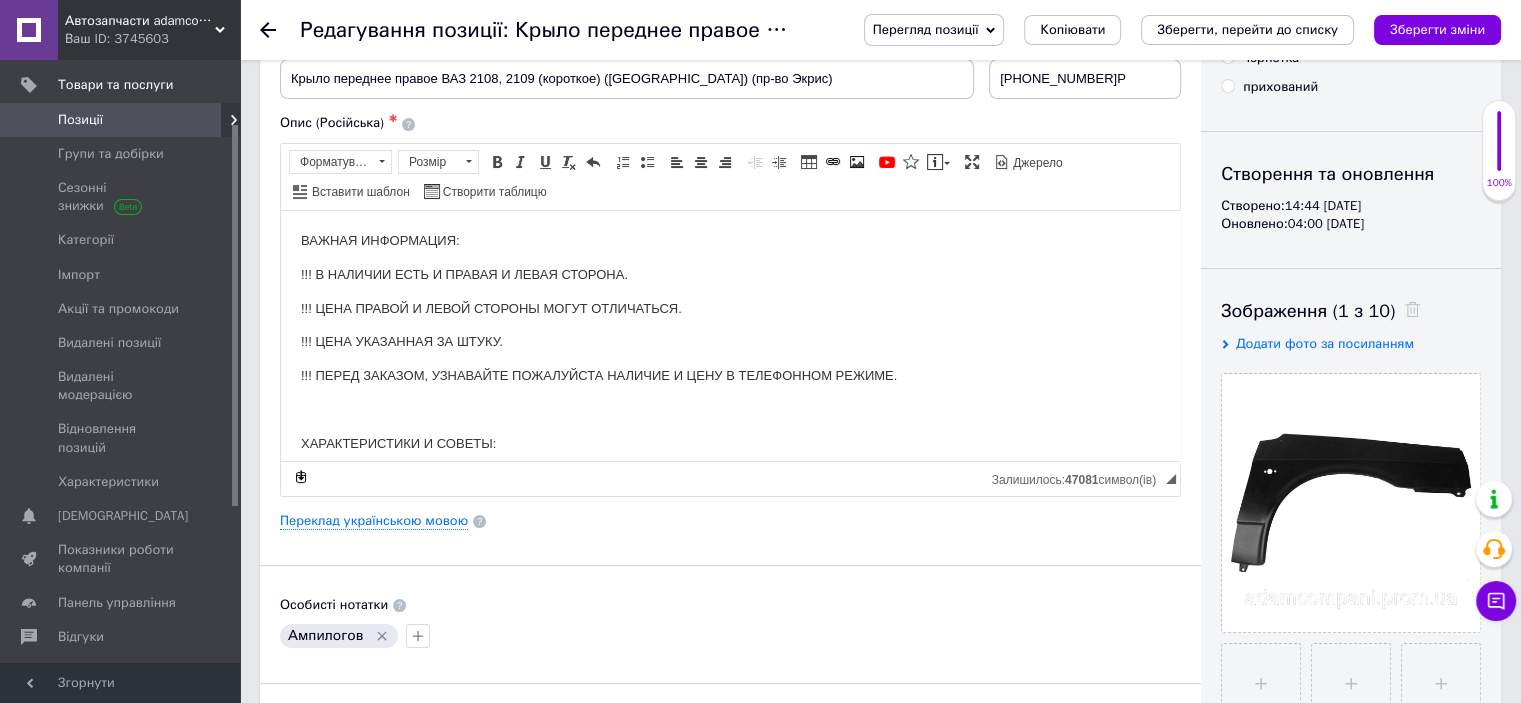scroll, scrollTop: 300, scrollLeft: 0, axis: vertical 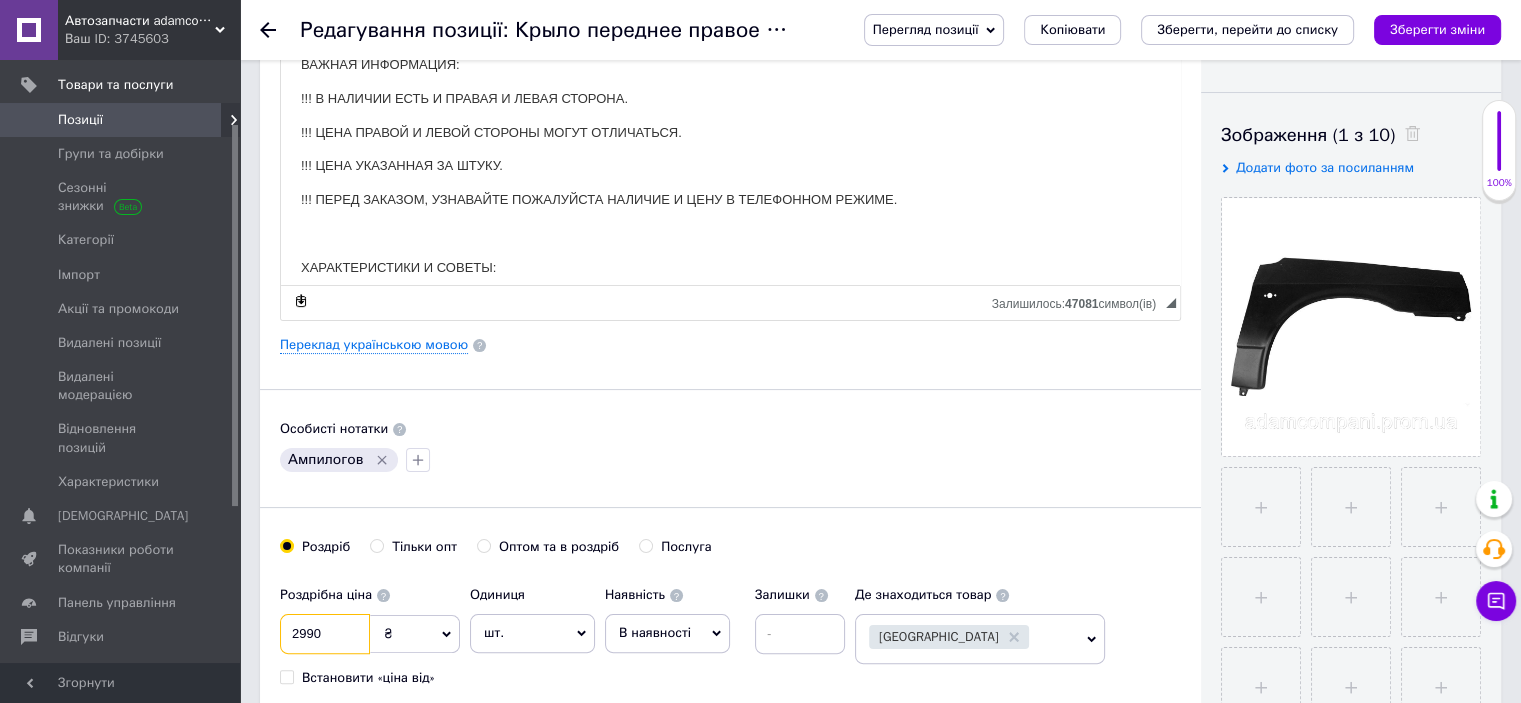 click on "2990" at bounding box center [325, 634] 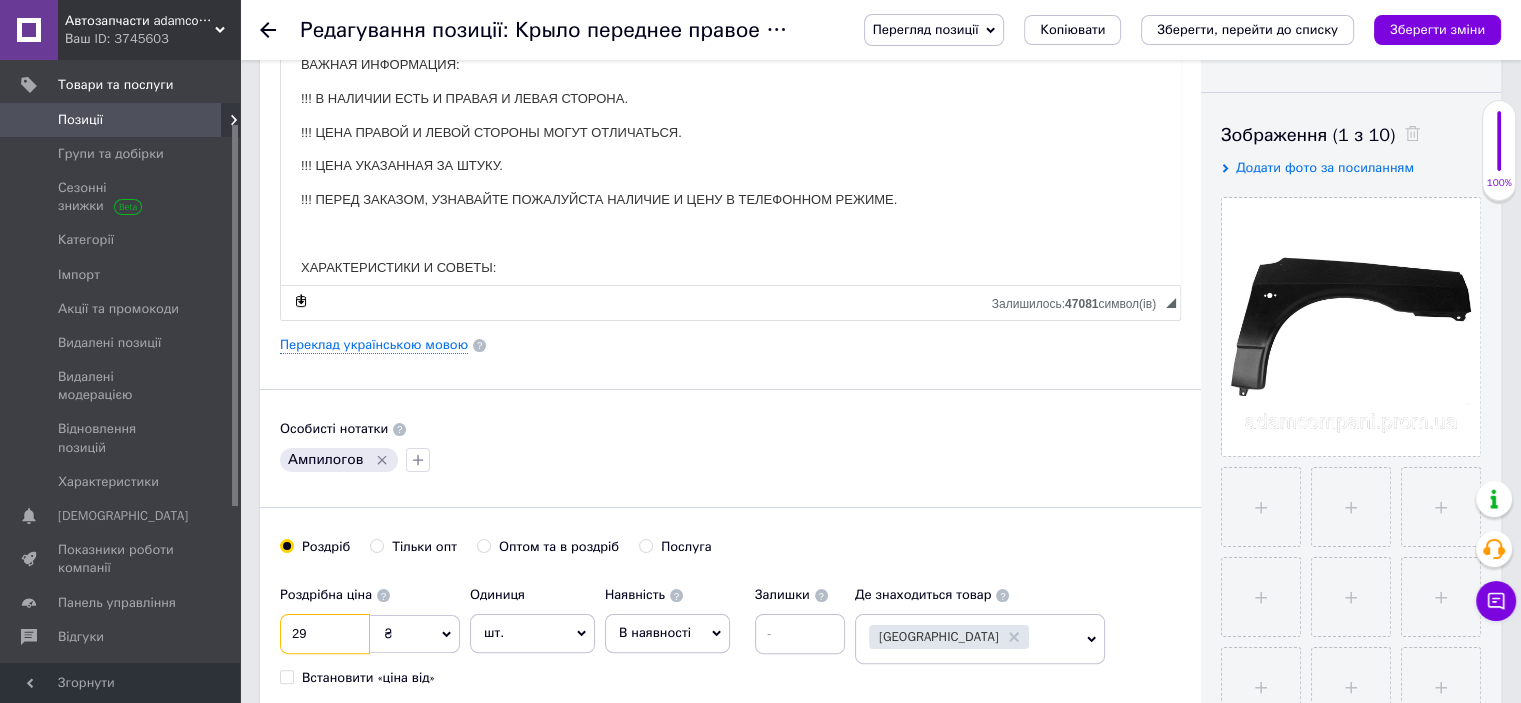 type on "2" 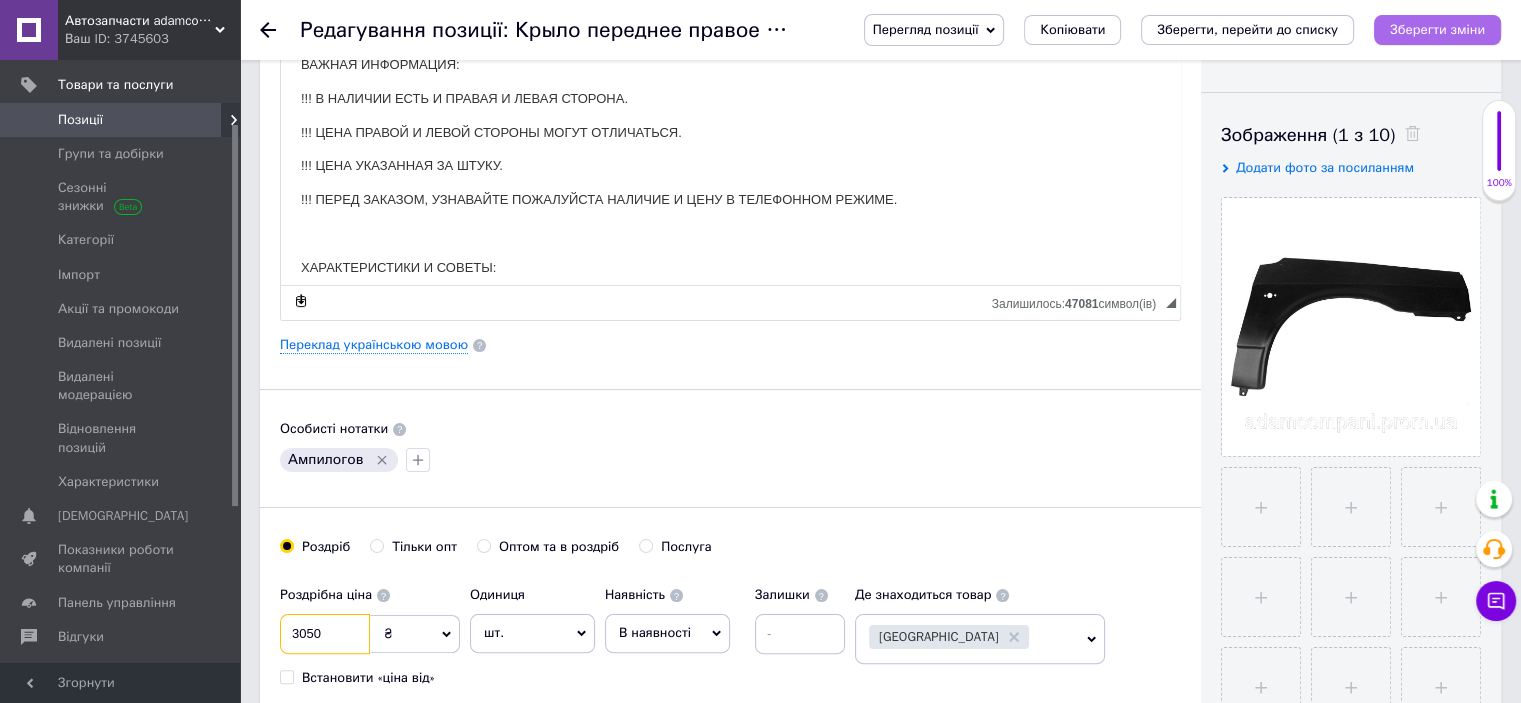 type on "3050" 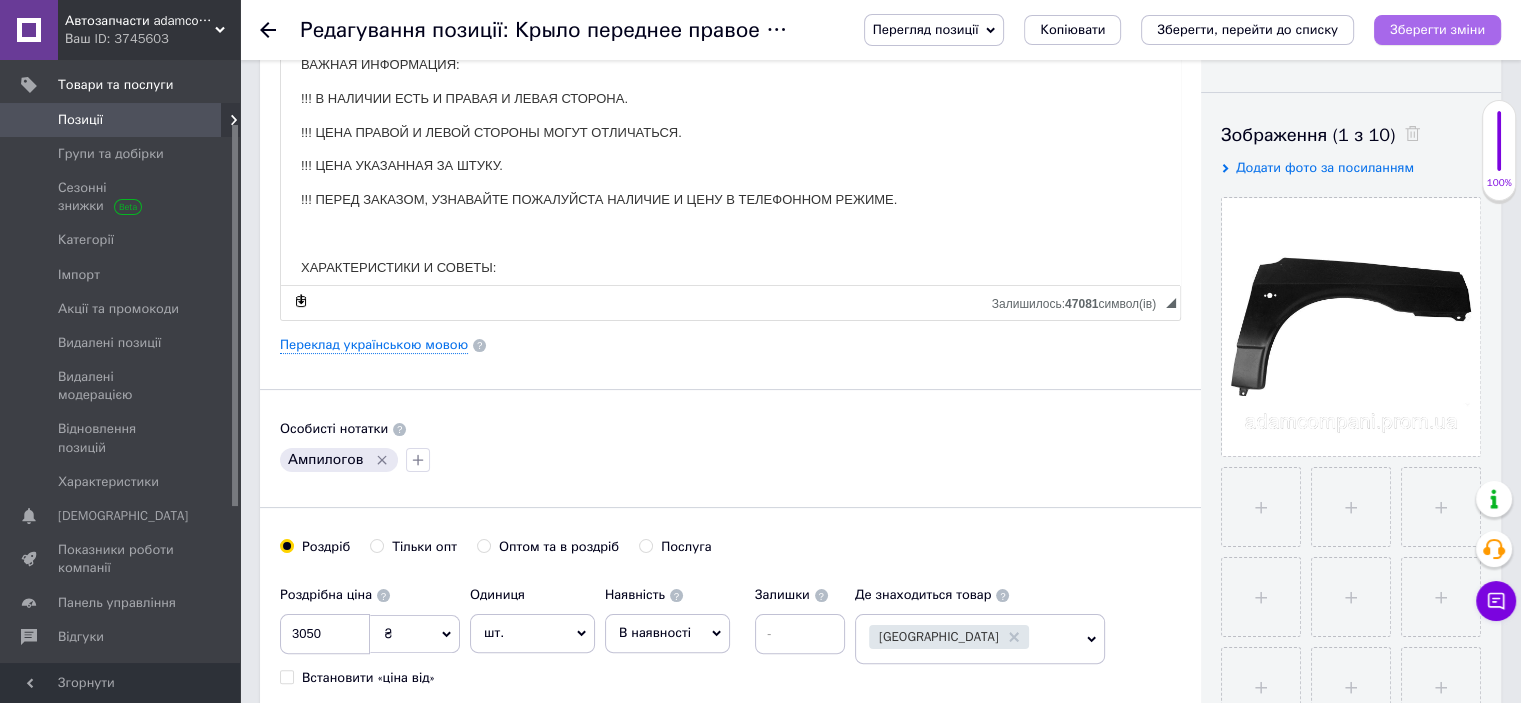click on "Зберегти зміни" at bounding box center (1437, 29) 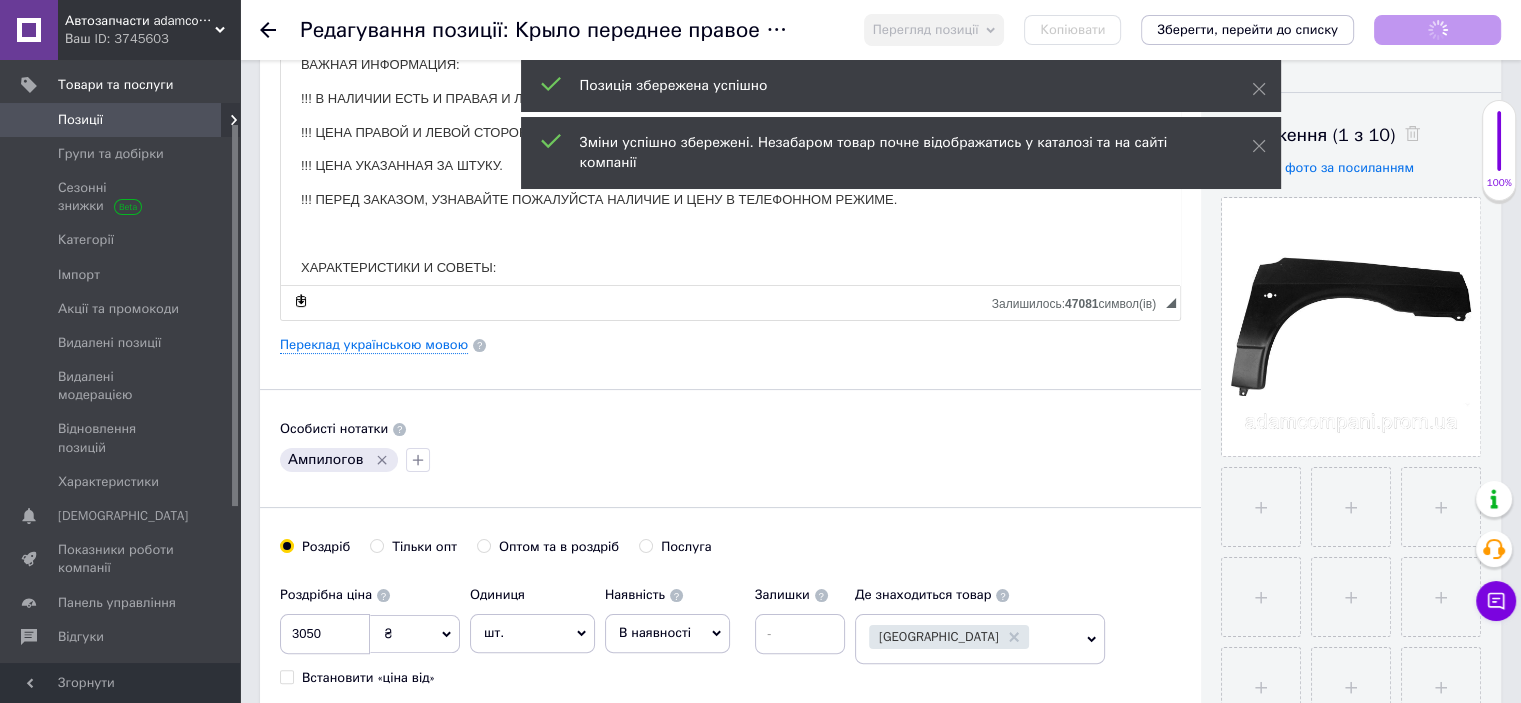 click 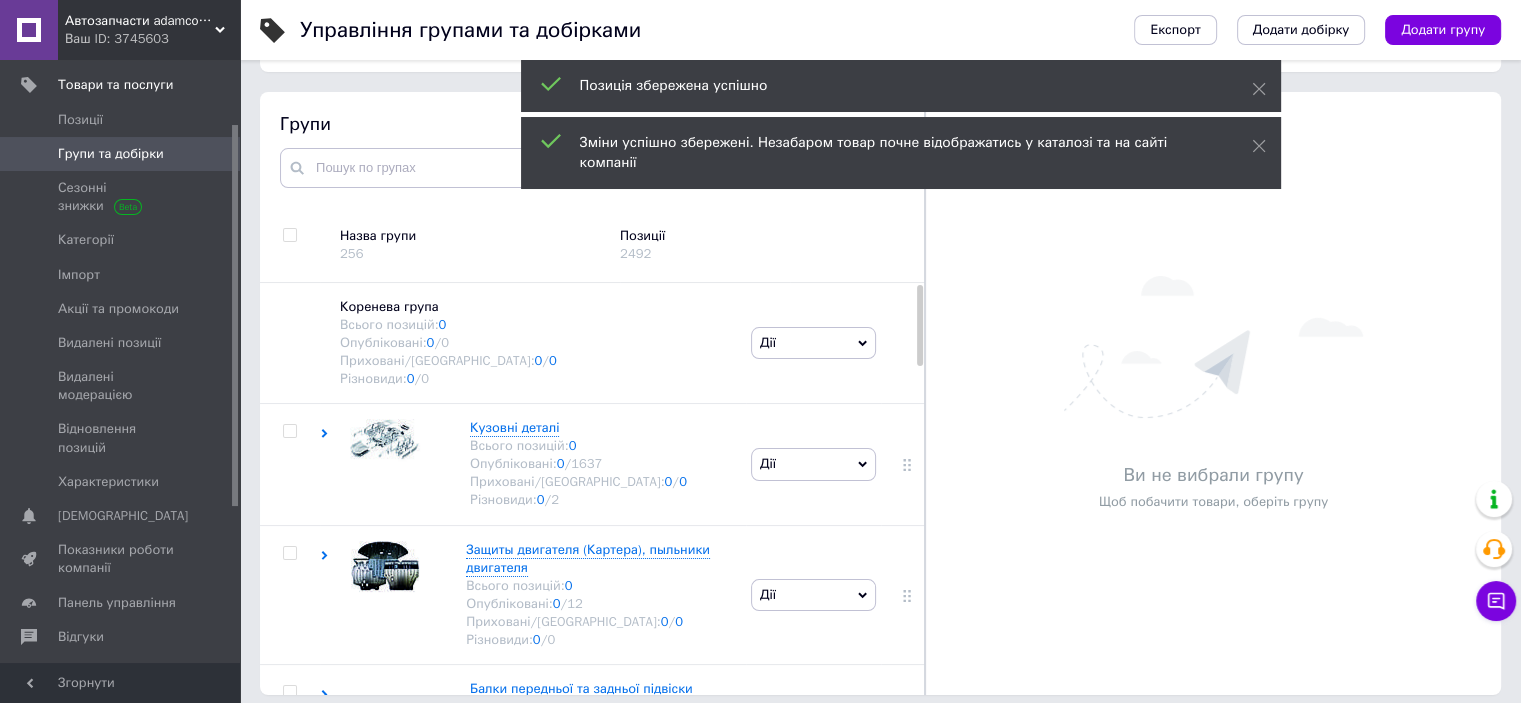 scroll, scrollTop: 113, scrollLeft: 0, axis: vertical 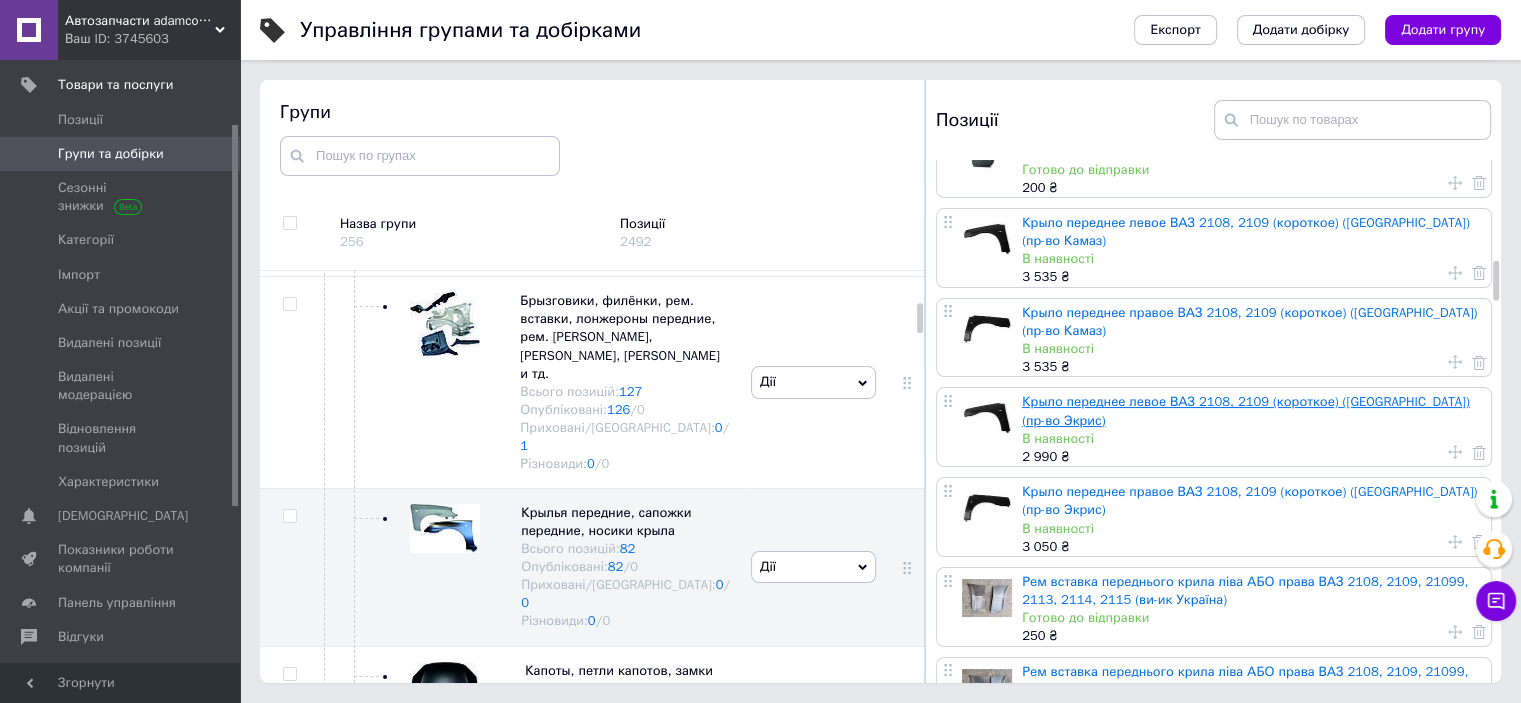 click on "Крыло переднее левое ВАЗ 2108, 2109 (короткое) ([GEOGRAPHIC_DATA]) (пр-во Экрис)" at bounding box center [1246, 410] 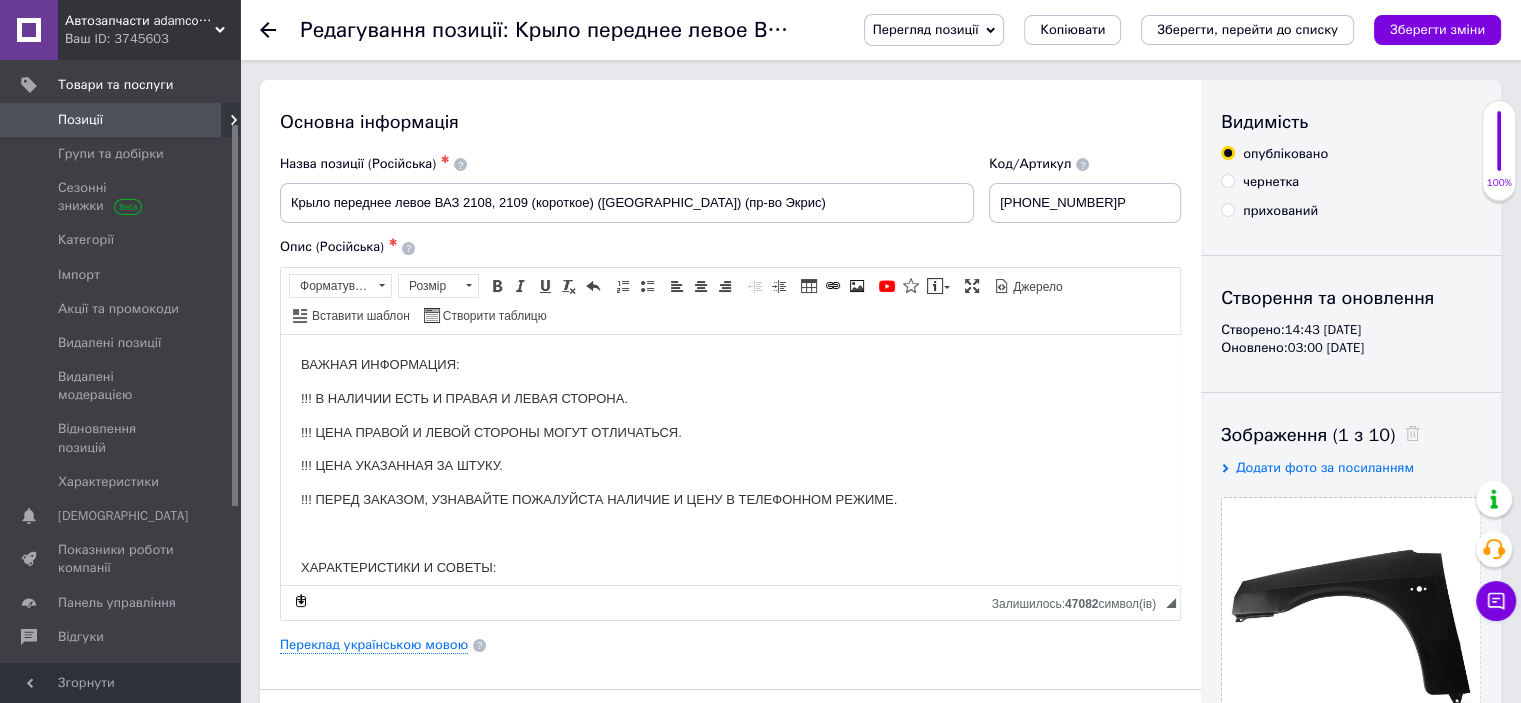 scroll, scrollTop: 400, scrollLeft: 0, axis: vertical 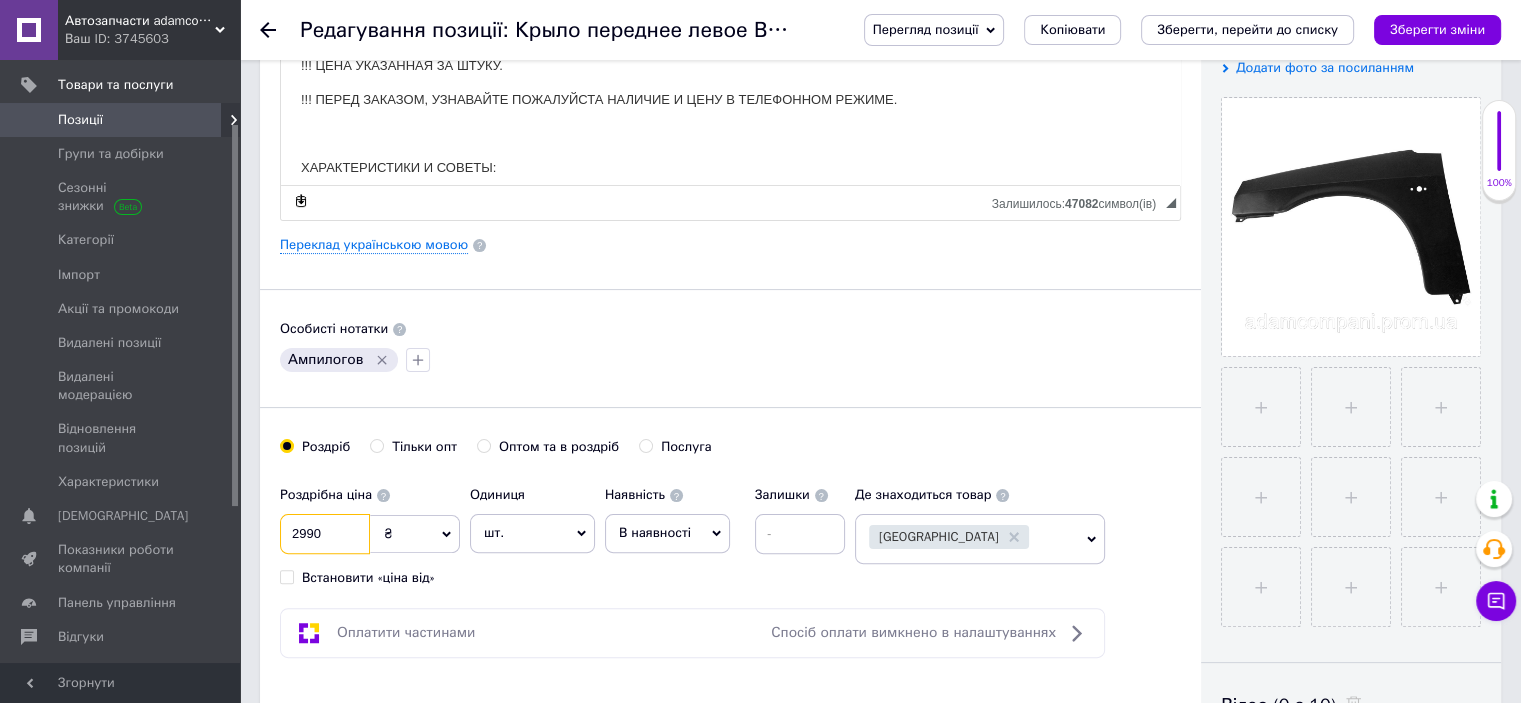 click on "2990" at bounding box center (325, 534) 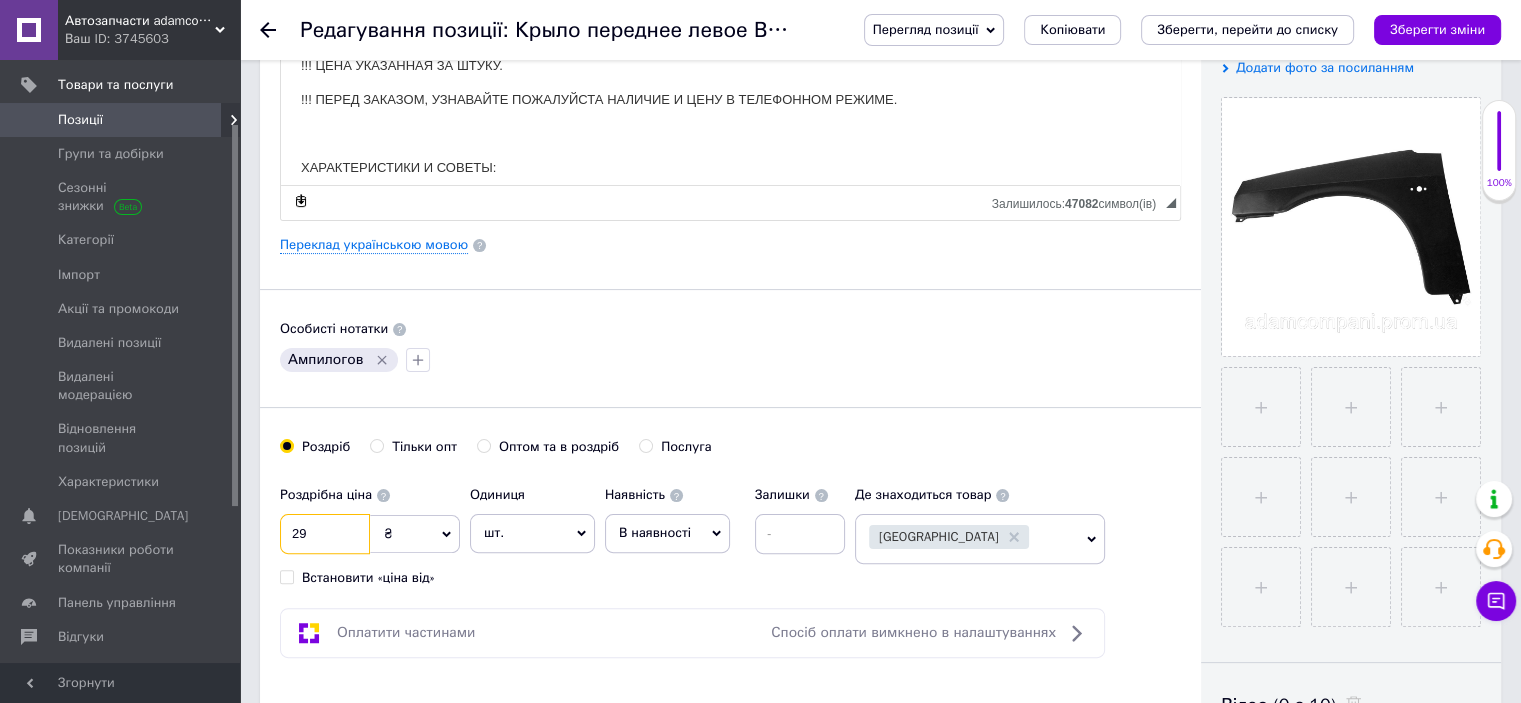 type on "2" 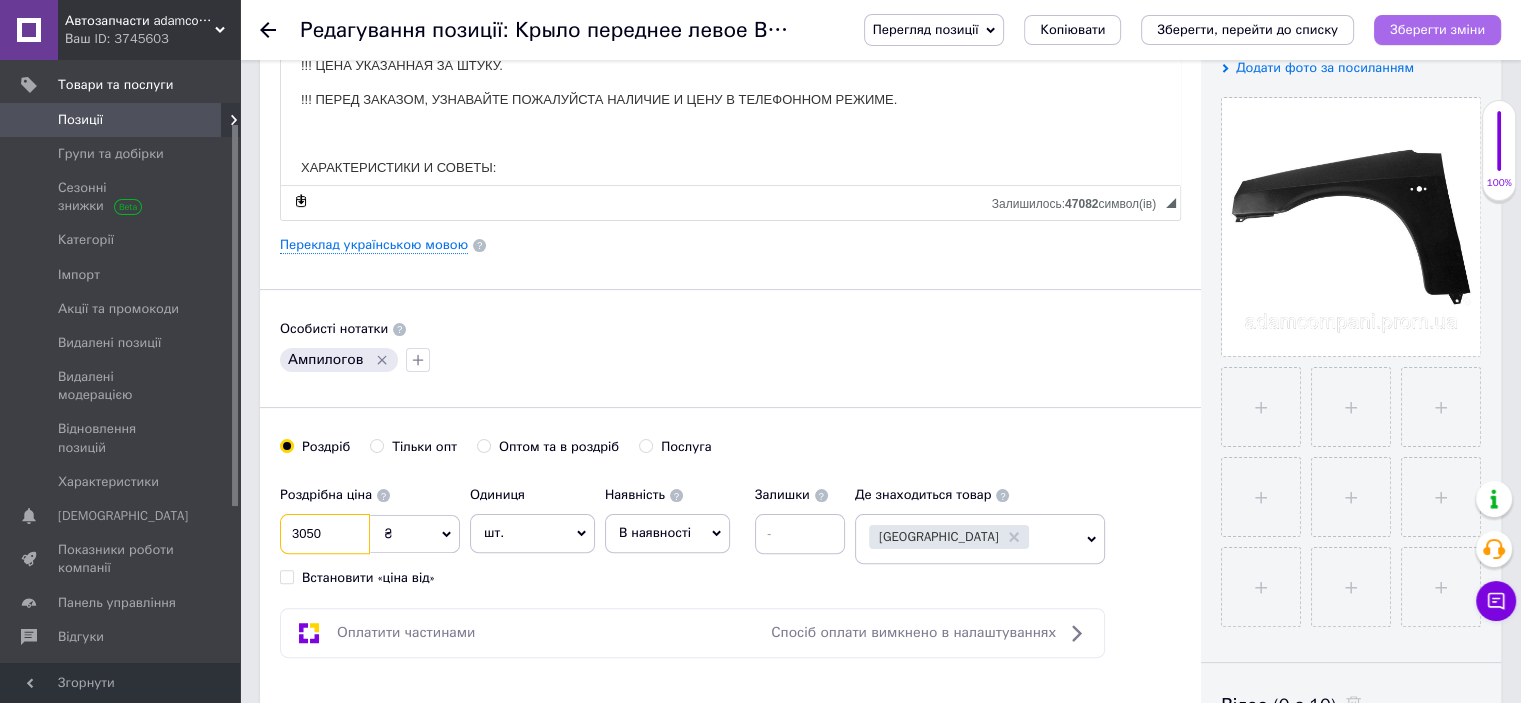 type on "3050" 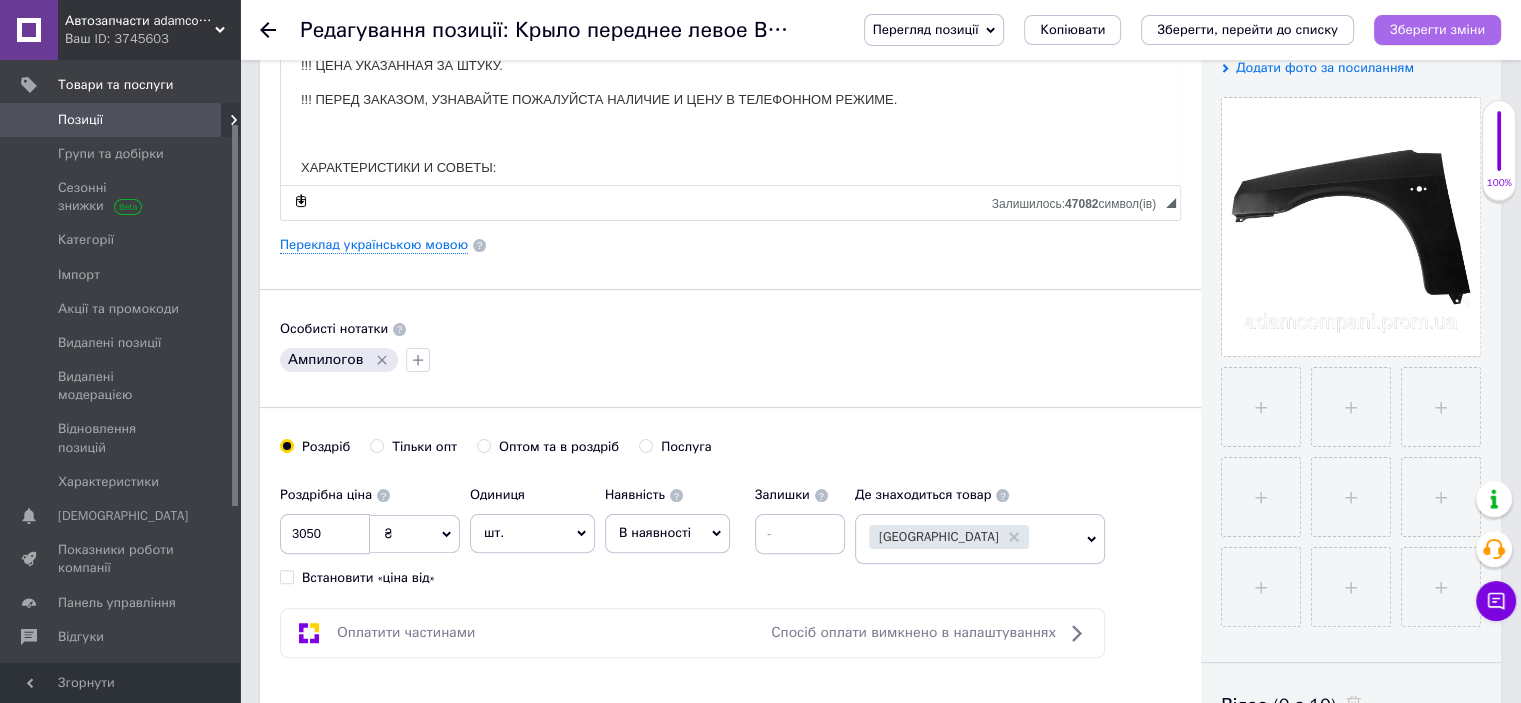 click on "Зберегти зміни" at bounding box center (1437, 29) 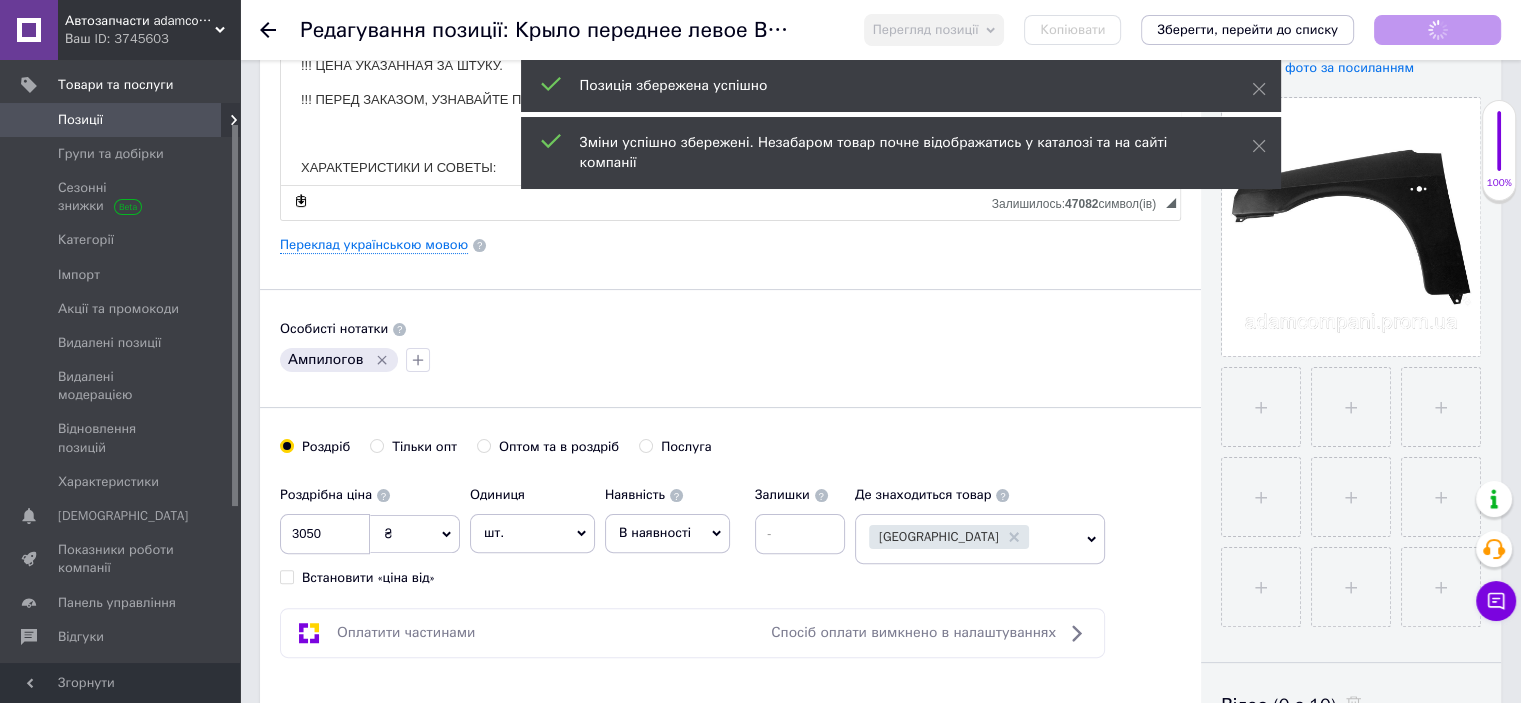 click 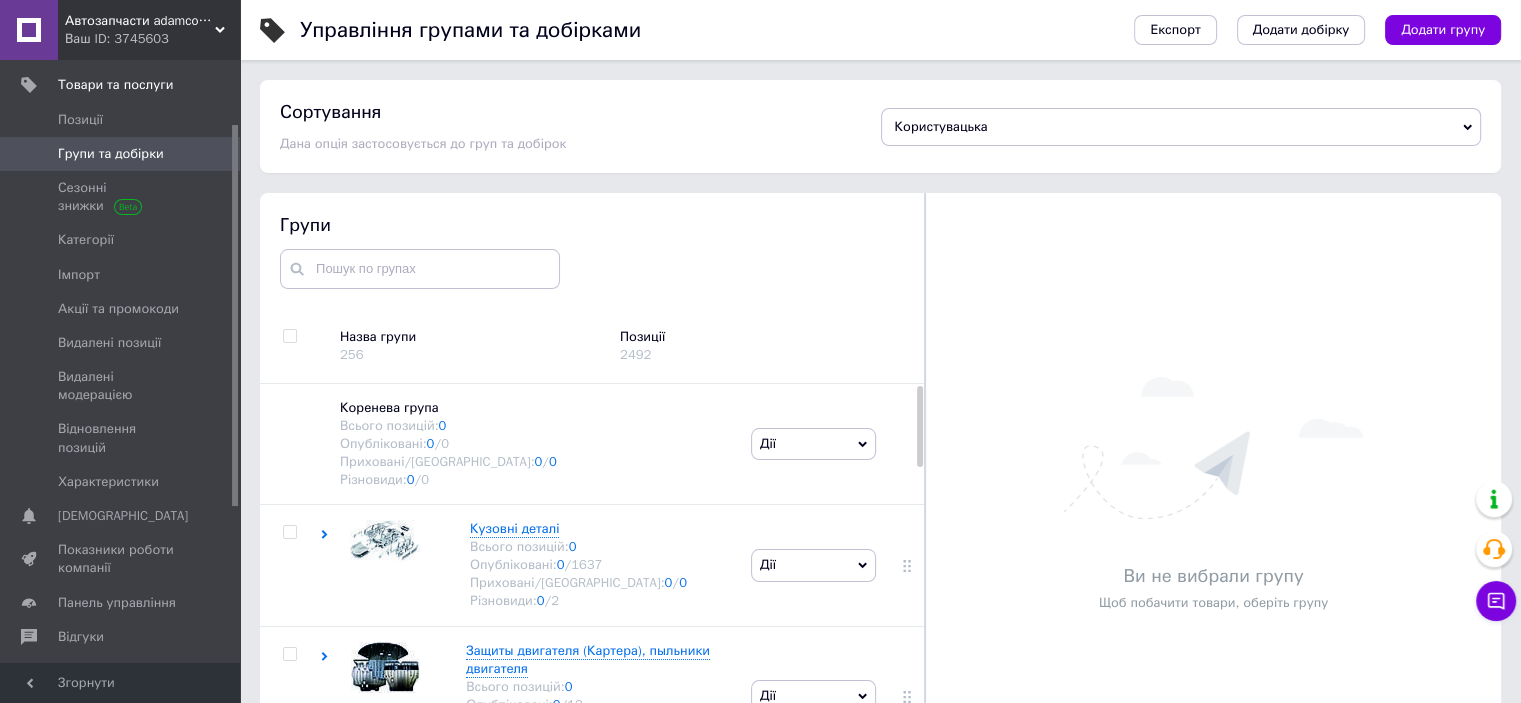 scroll, scrollTop: 49, scrollLeft: 0, axis: vertical 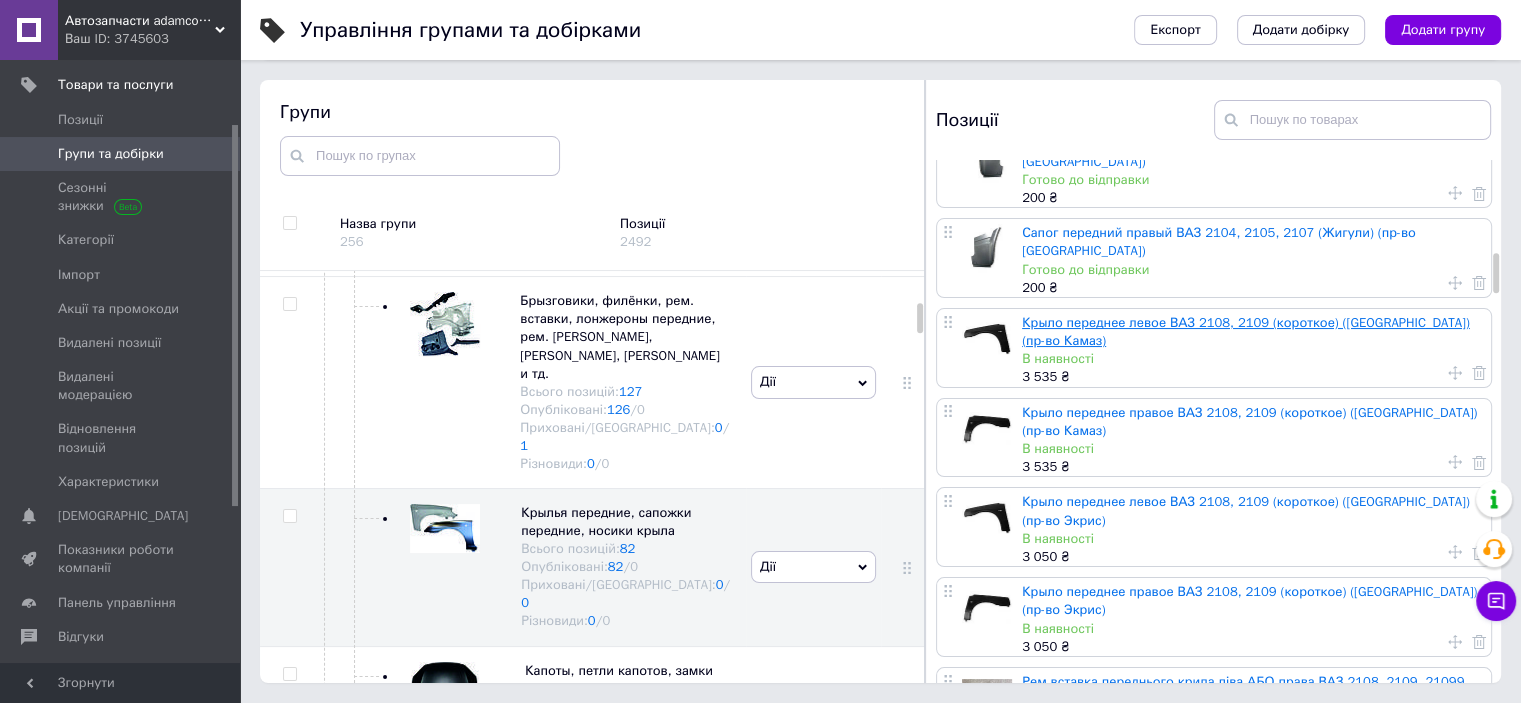click on "Крыло переднее левое ВАЗ 2108, 2109 (короткое) ([GEOGRAPHIC_DATA]) (пр-во Камаз)" at bounding box center [1246, 331] 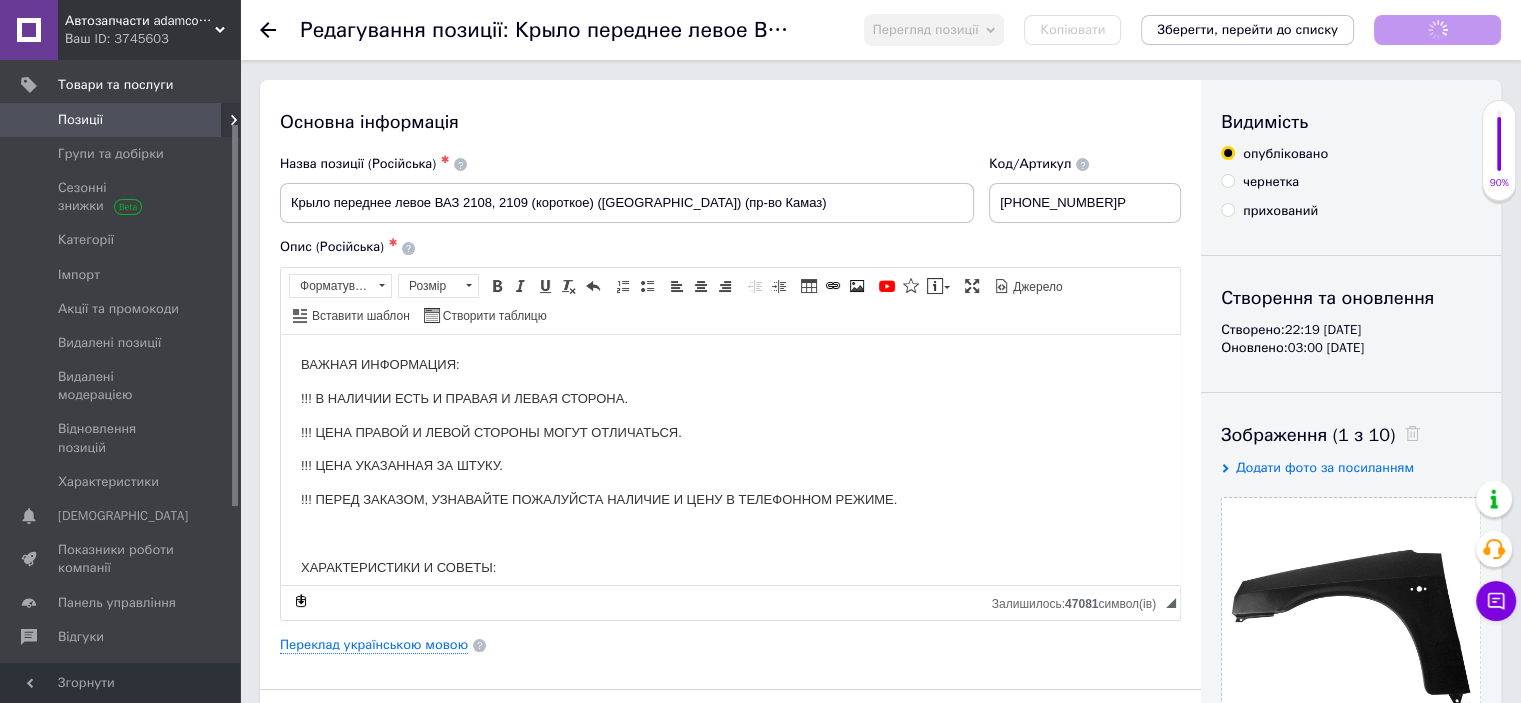 scroll, scrollTop: 400, scrollLeft: 0, axis: vertical 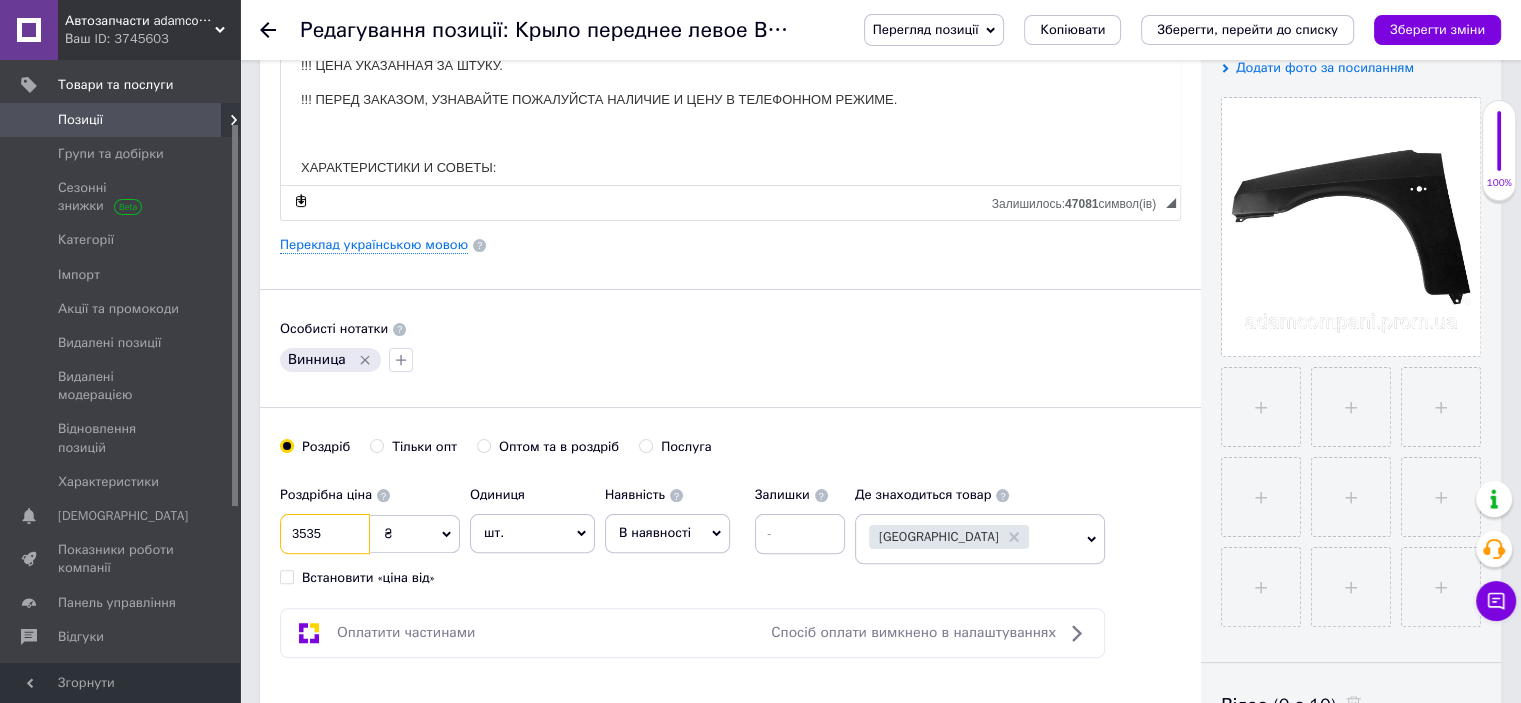 click on "3535" at bounding box center [325, 534] 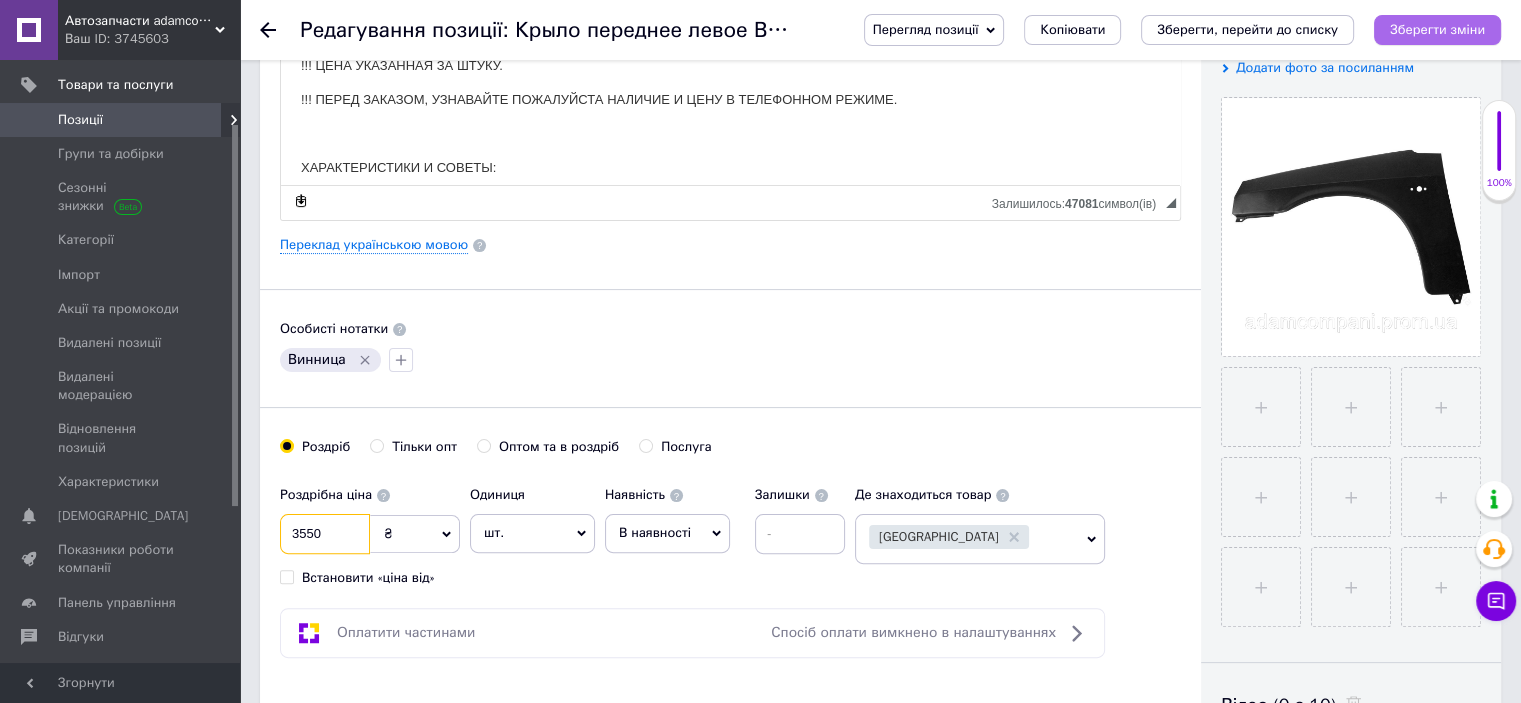 type on "3550" 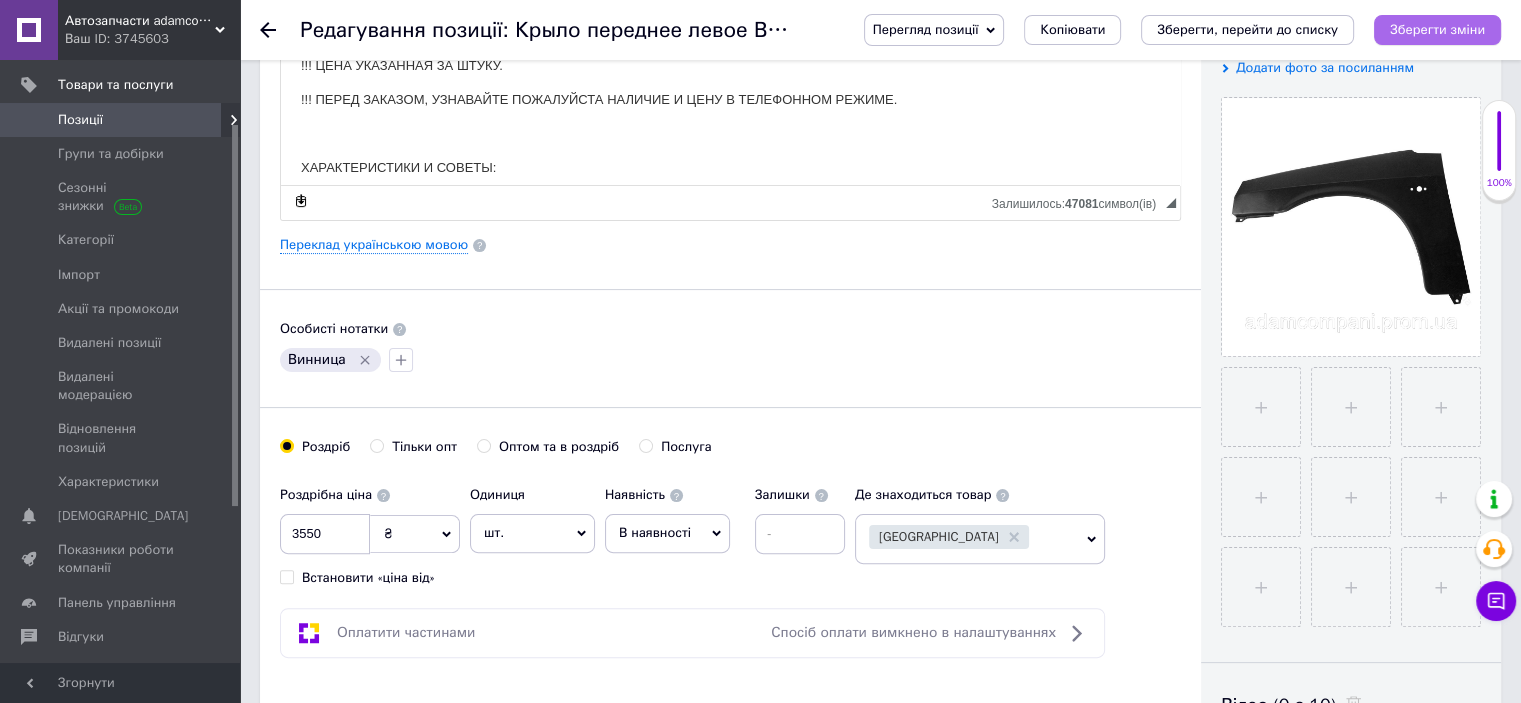 click on "Зберегти зміни" at bounding box center [1437, 30] 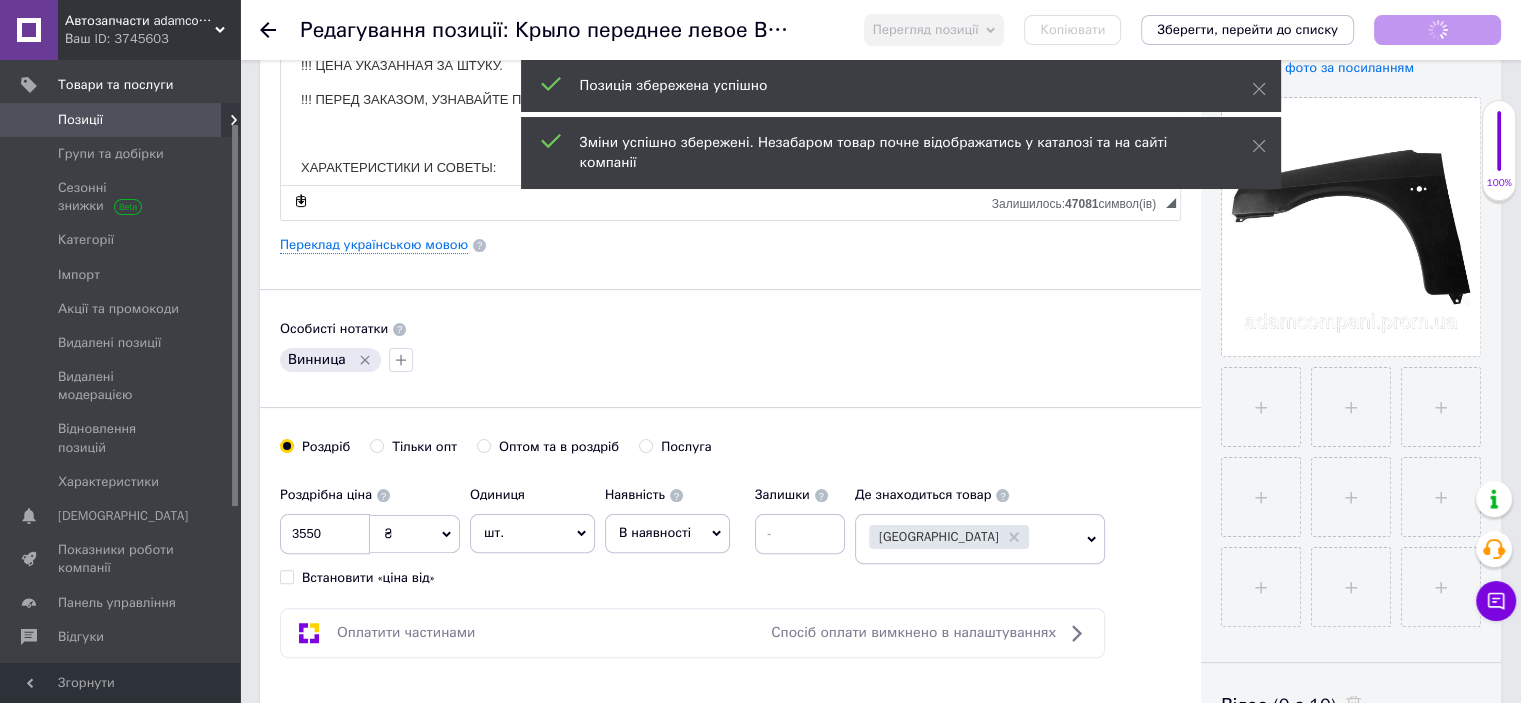 click 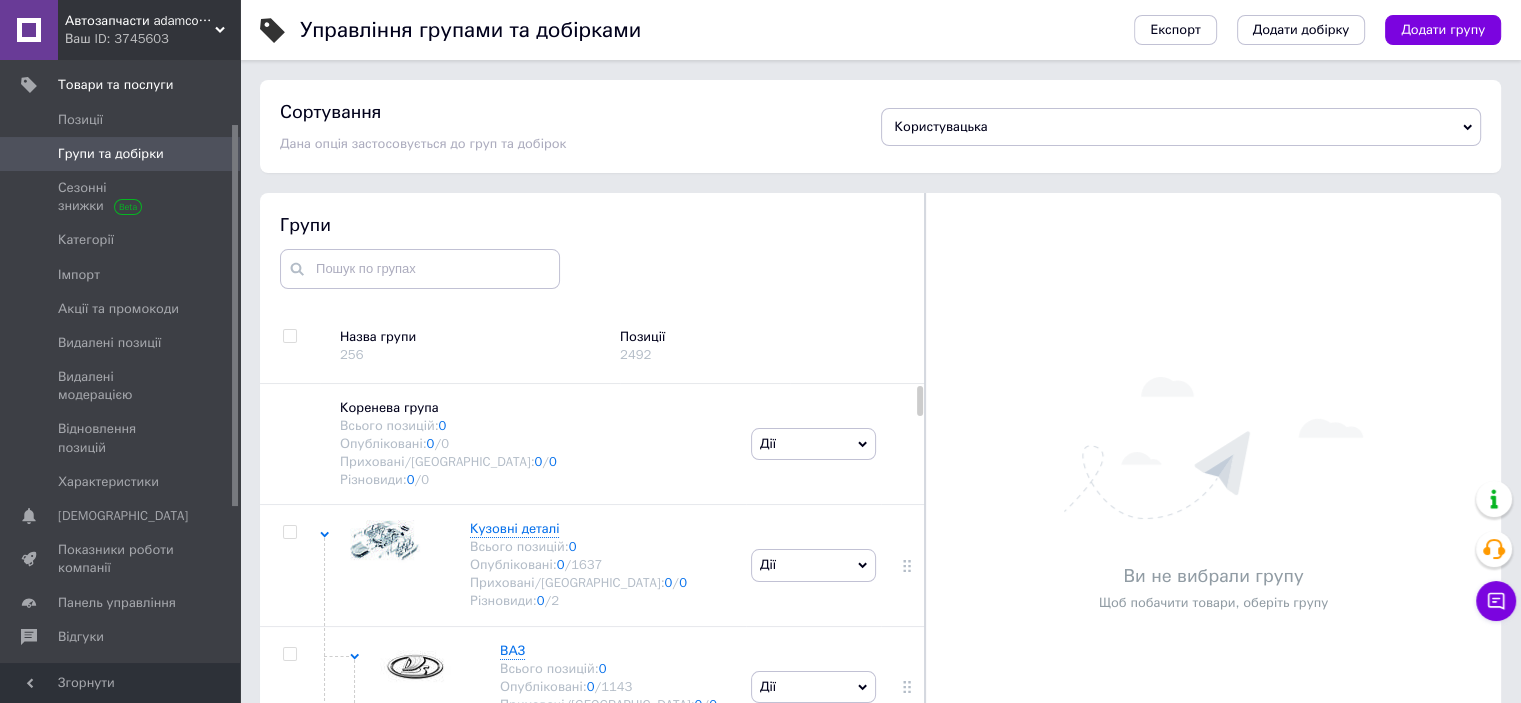 scroll, scrollTop: 93, scrollLeft: 0, axis: vertical 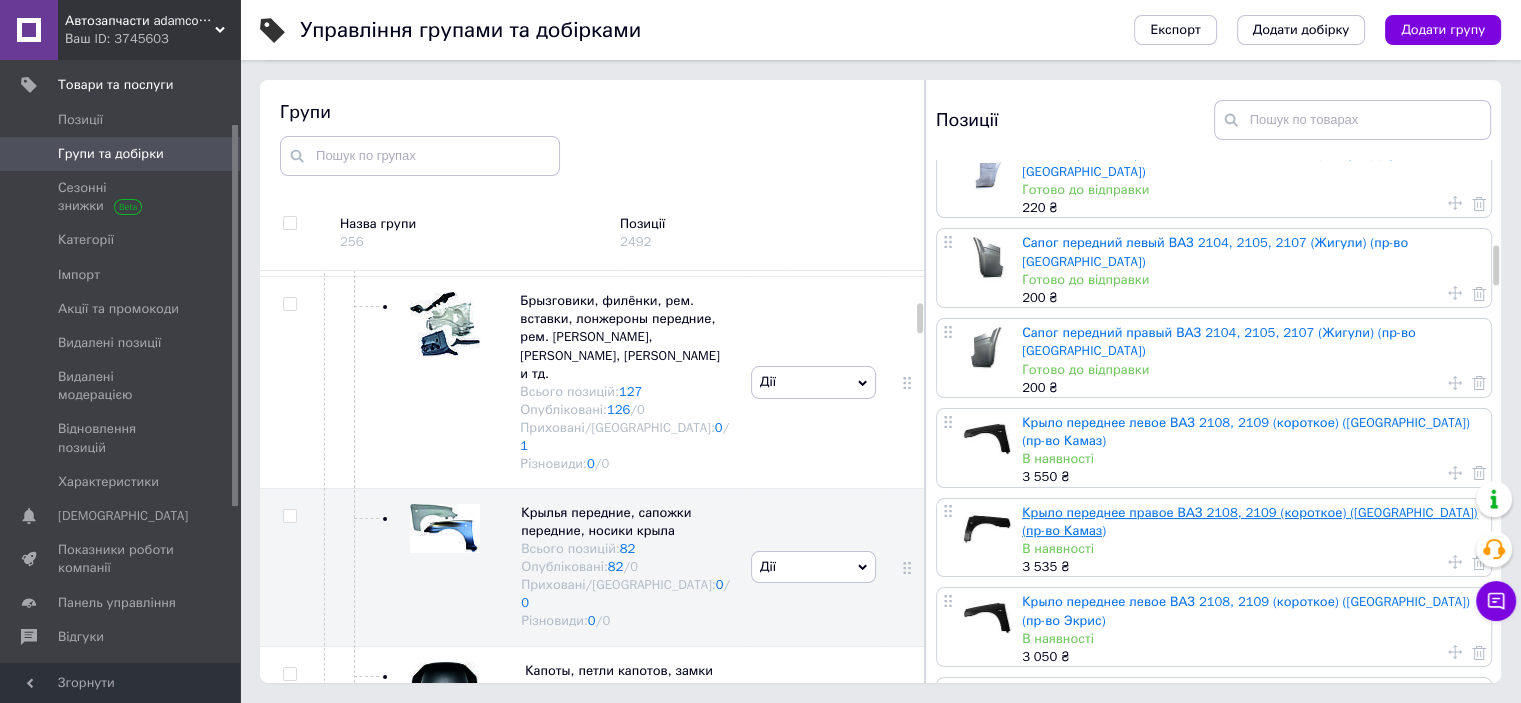 click on "Крыло переднее правое ВАЗ 2108, 2109 (короткое) ([GEOGRAPHIC_DATA]) (пр-во Камаз)" at bounding box center [1249, 521] 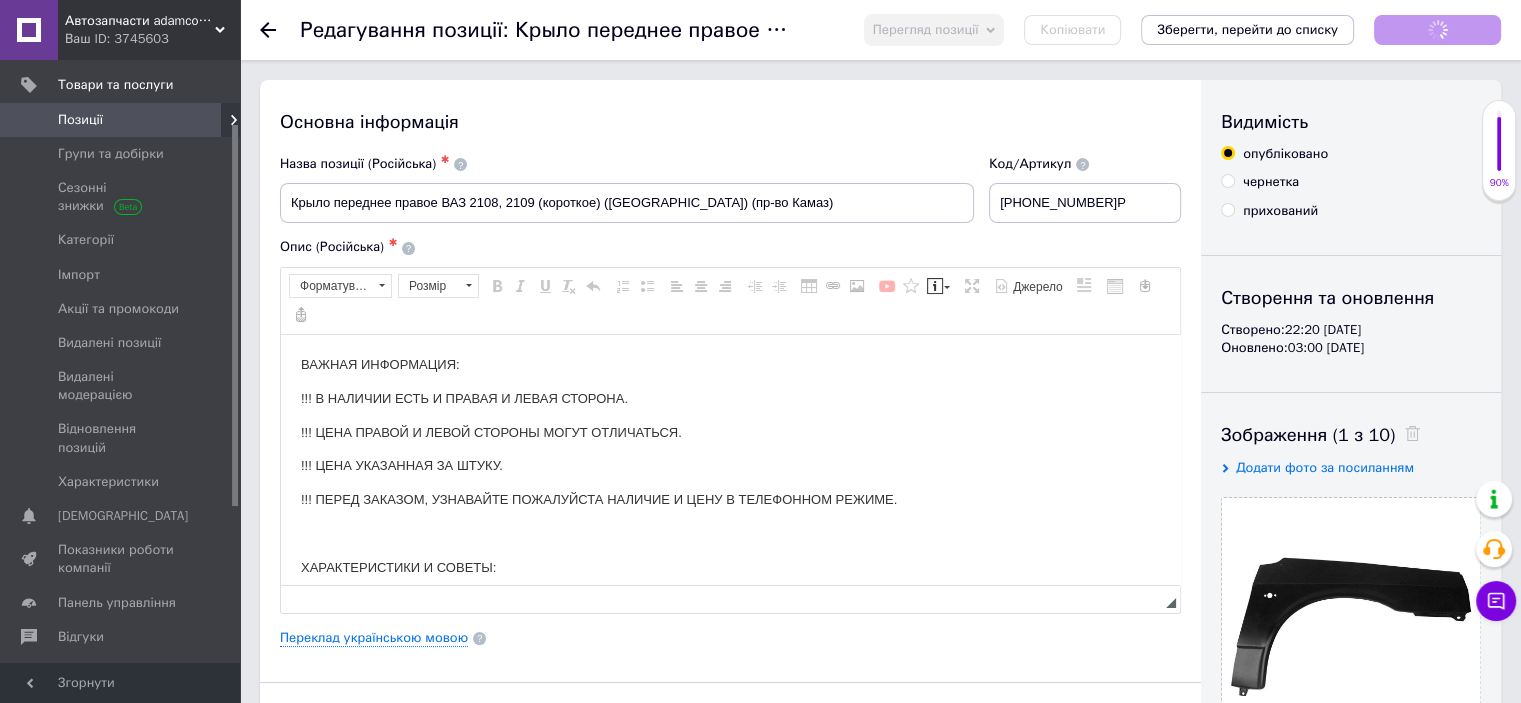 scroll, scrollTop: 0, scrollLeft: 0, axis: both 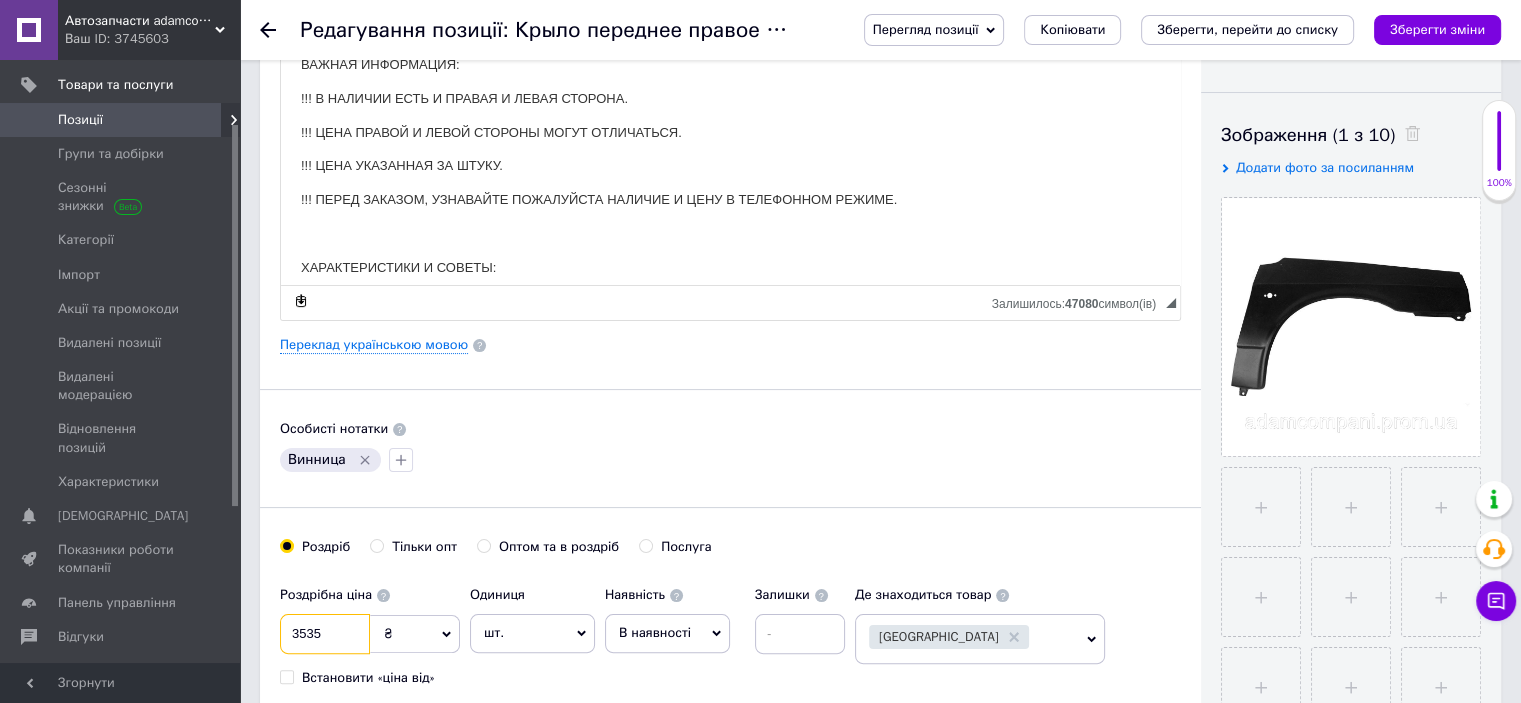 click on "3535" at bounding box center (325, 634) 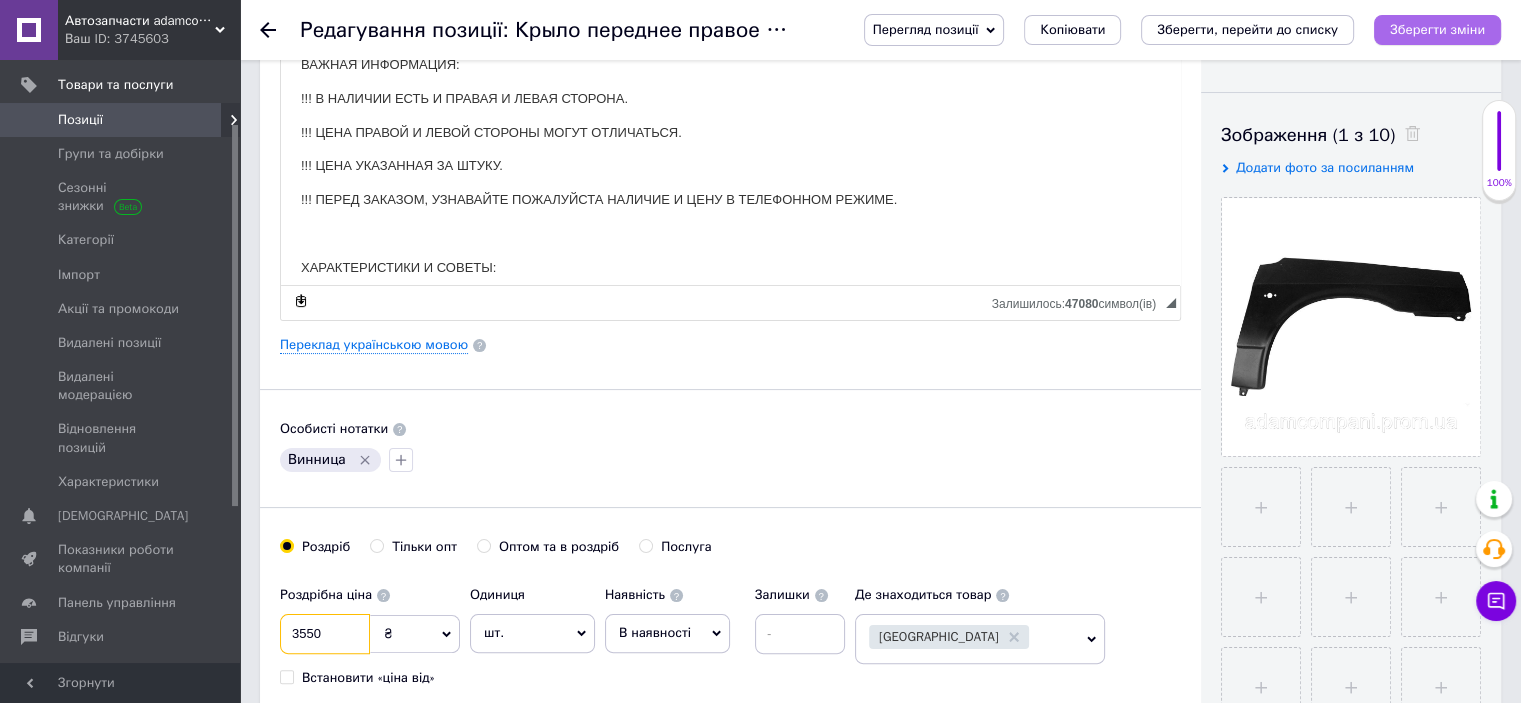 type on "3550" 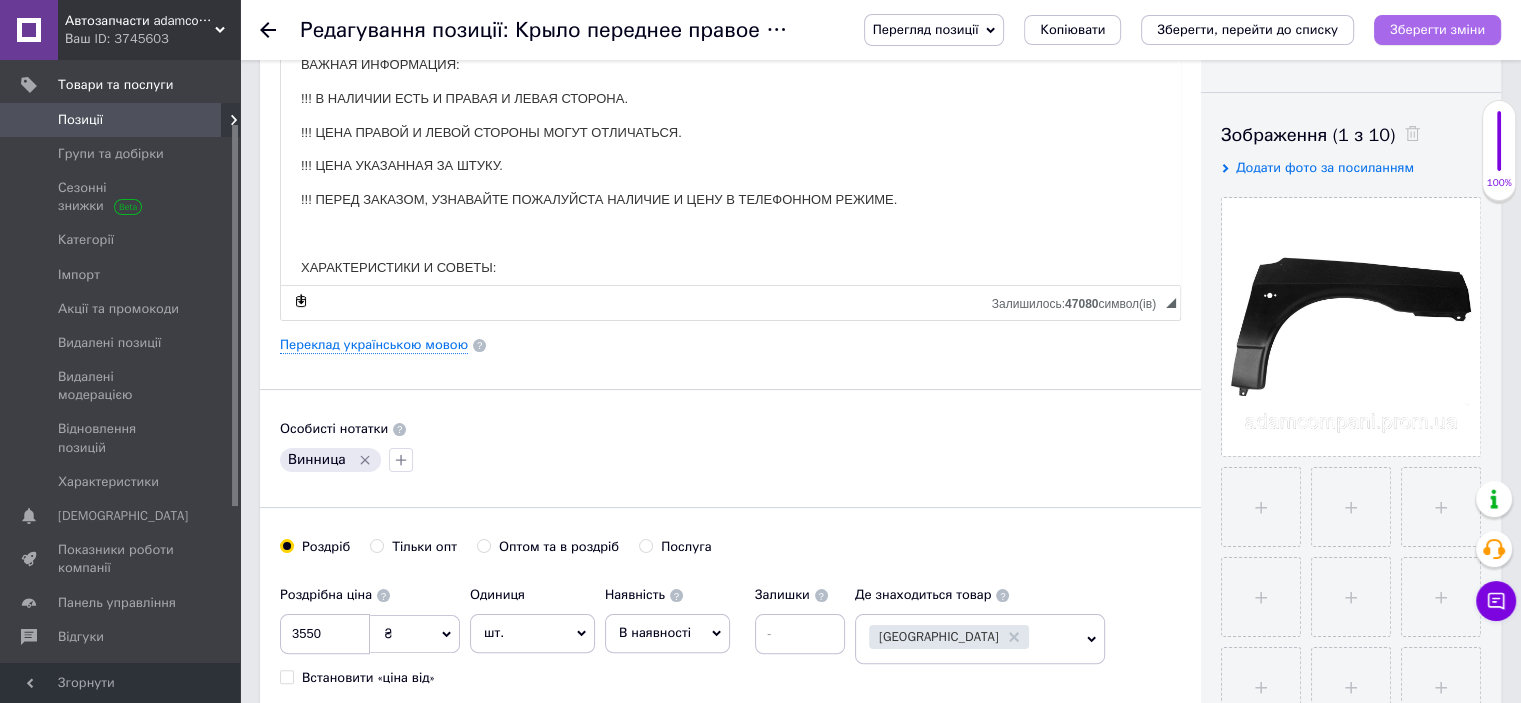 click on "Зберегти зміни" at bounding box center (1437, 30) 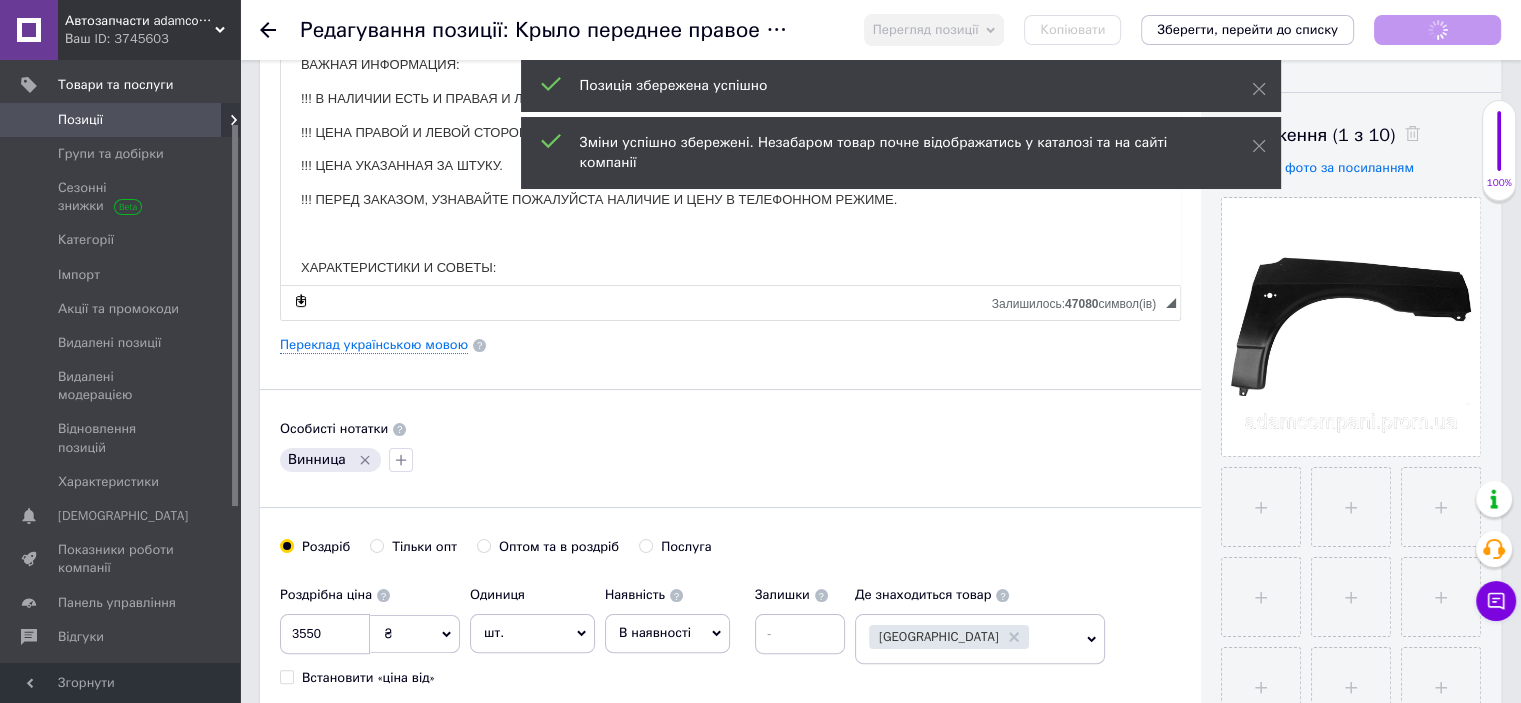 click 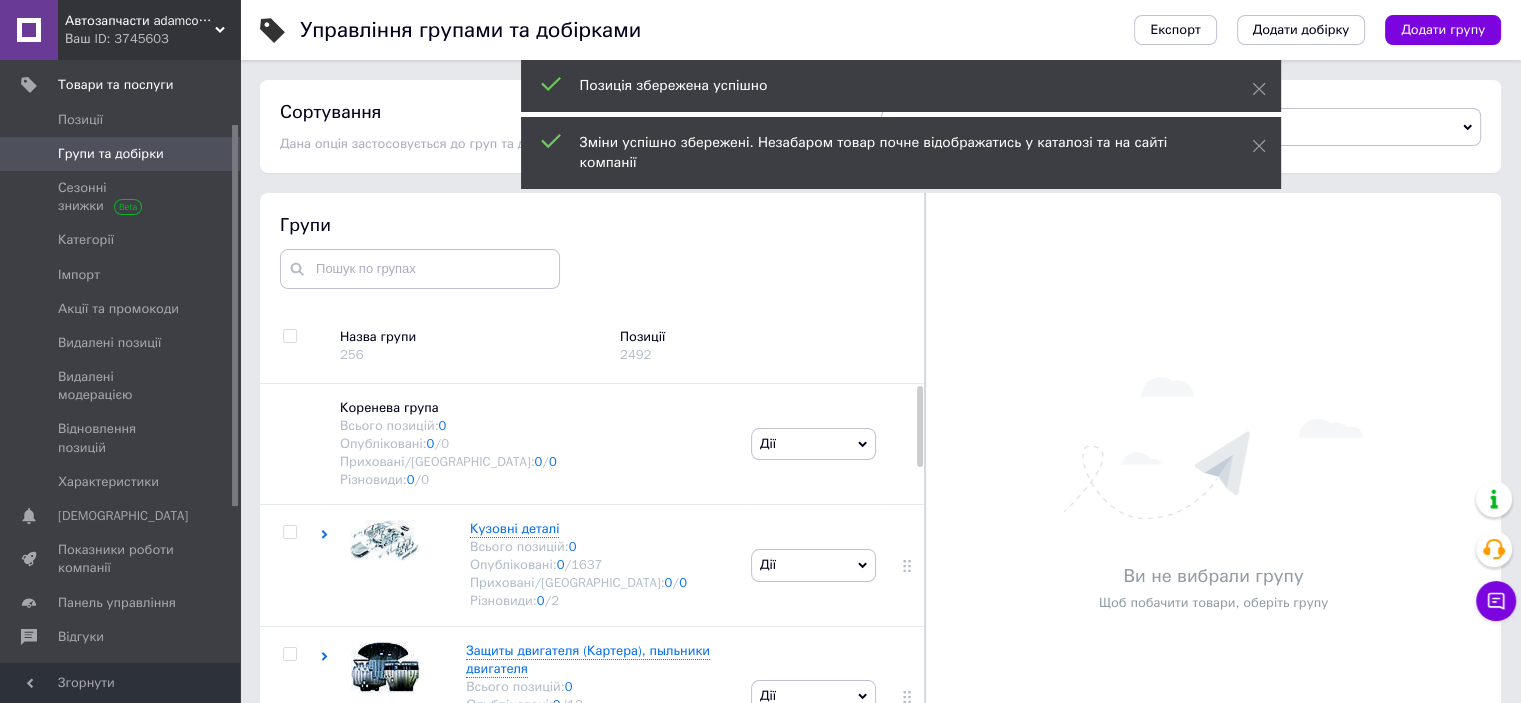 scroll, scrollTop: 49, scrollLeft: 0, axis: vertical 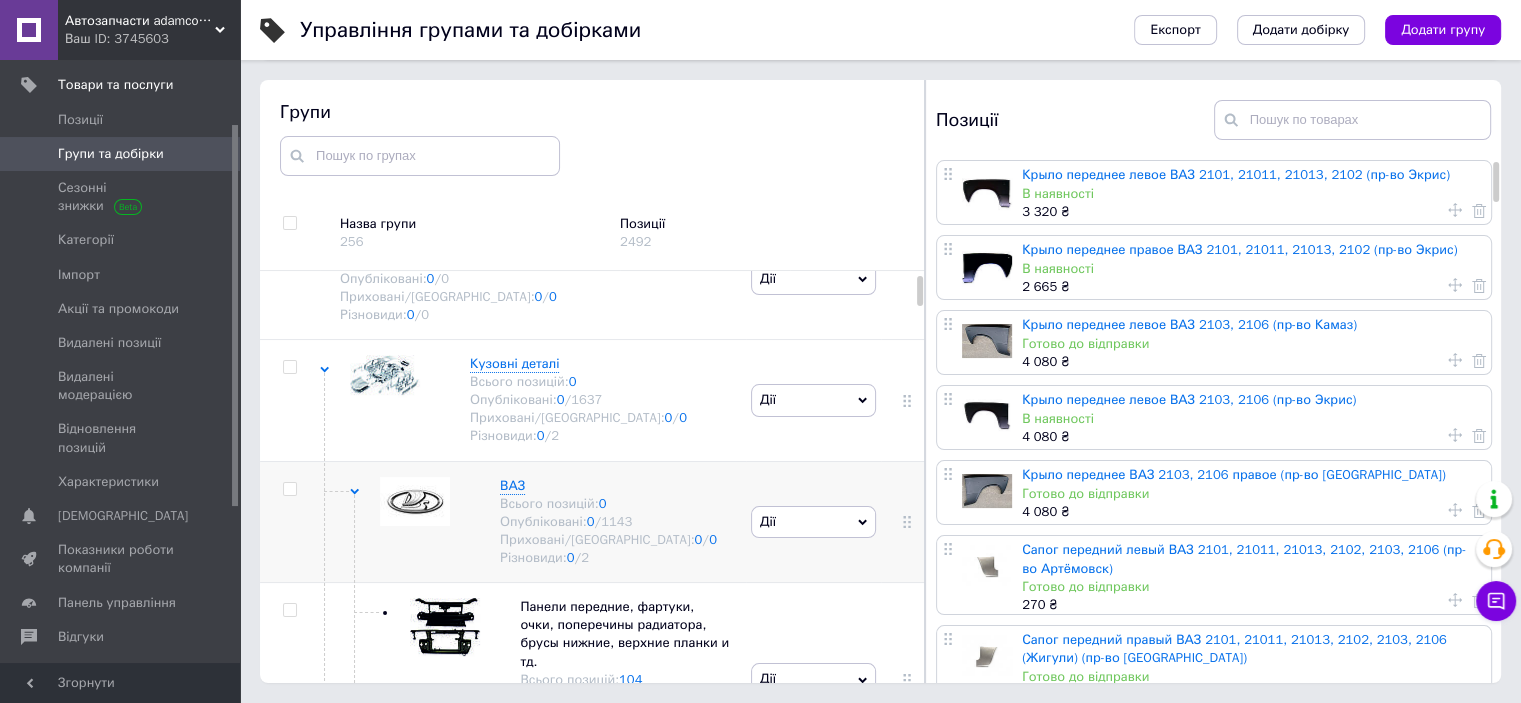 click on "ВАЗ Всього позицій:  0 Опубліковані:  0  /  1143 Приховані/Видалені:  0  /  0 Різновиди:  0  /  2" at bounding box center (588, 522) 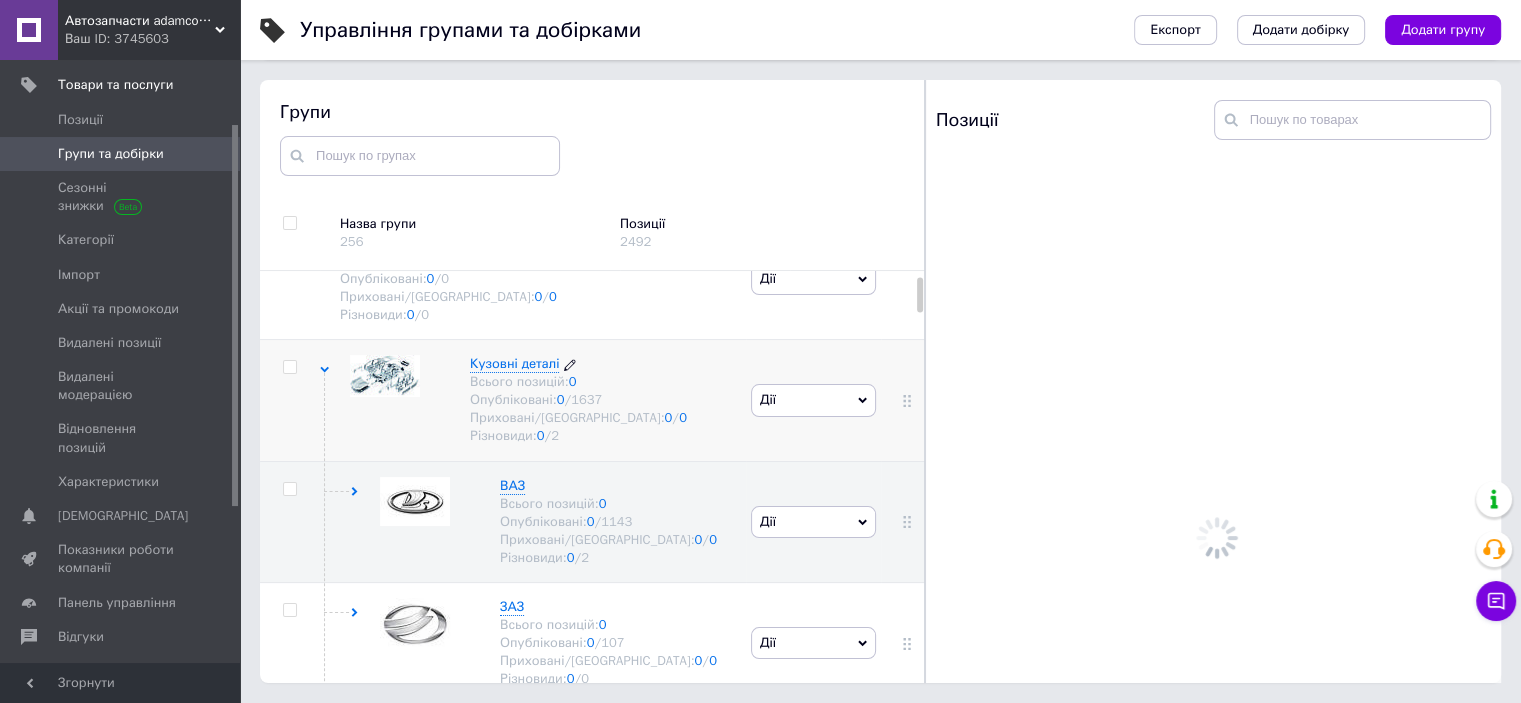 click on "Кузовні деталі  Всього позицій:  0 Опубліковані:  0  /  1637 Приховані/Видалені:  0  /  0 Різновиди:  0  /  2" at bounding box center (568, 400) 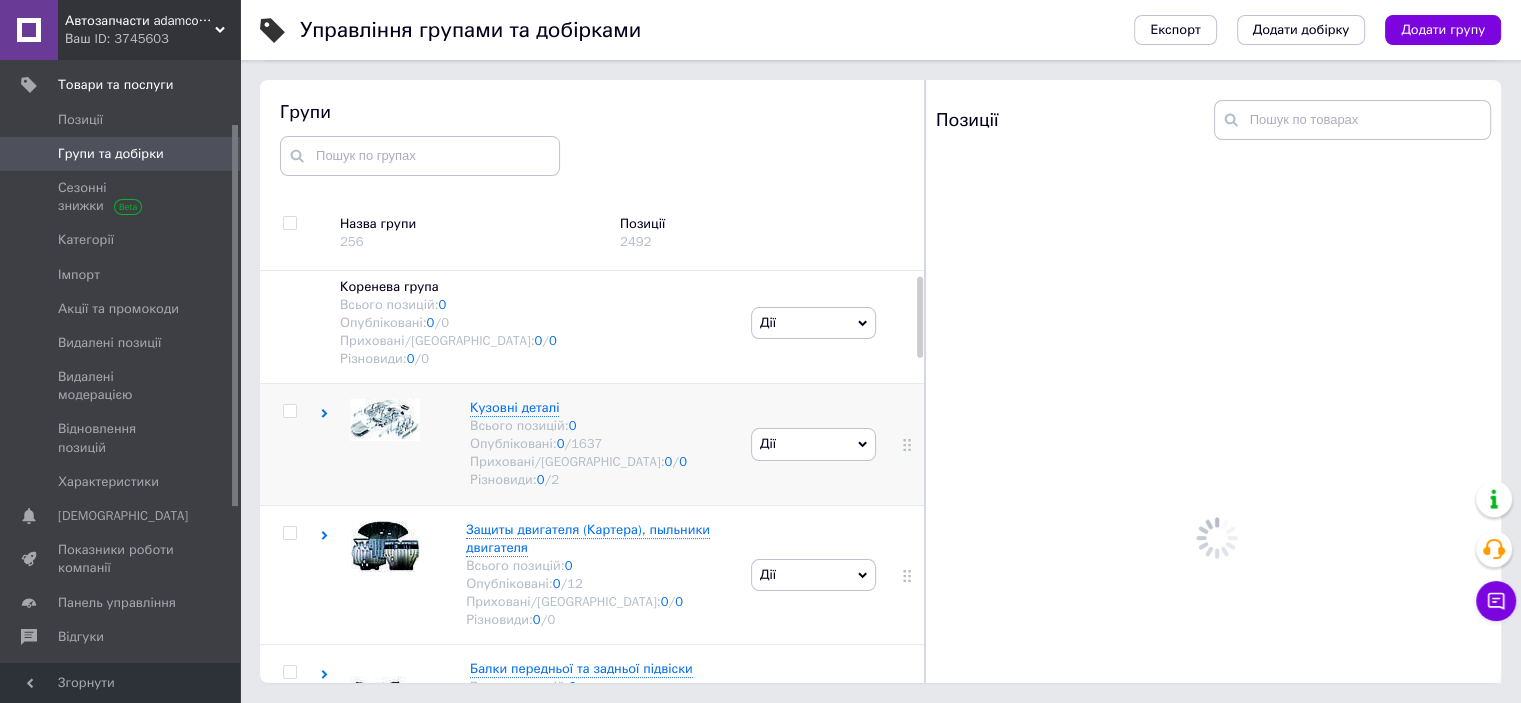 scroll, scrollTop: 0, scrollLeft: 0, axis: both 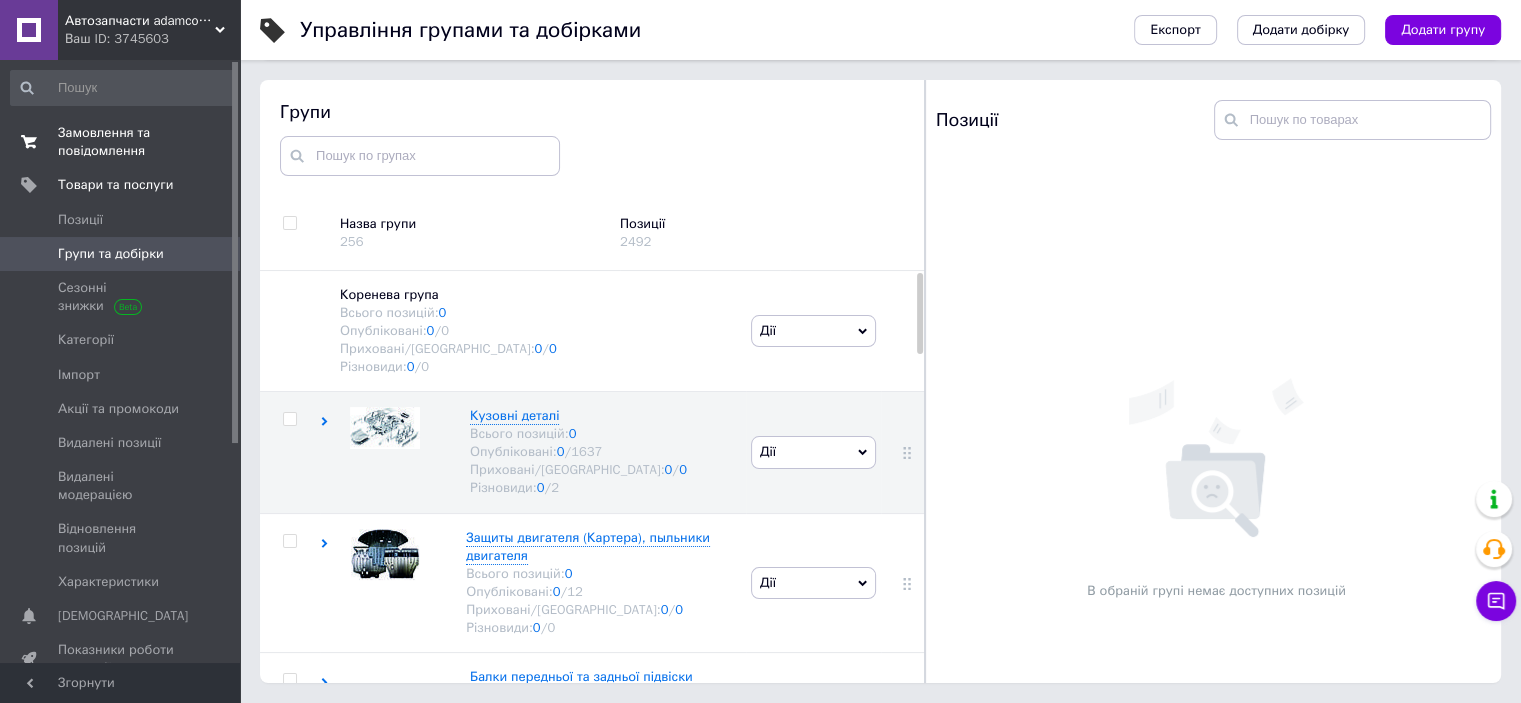click on "Замовлення та повідомлення" at bounding box center [121, 142] 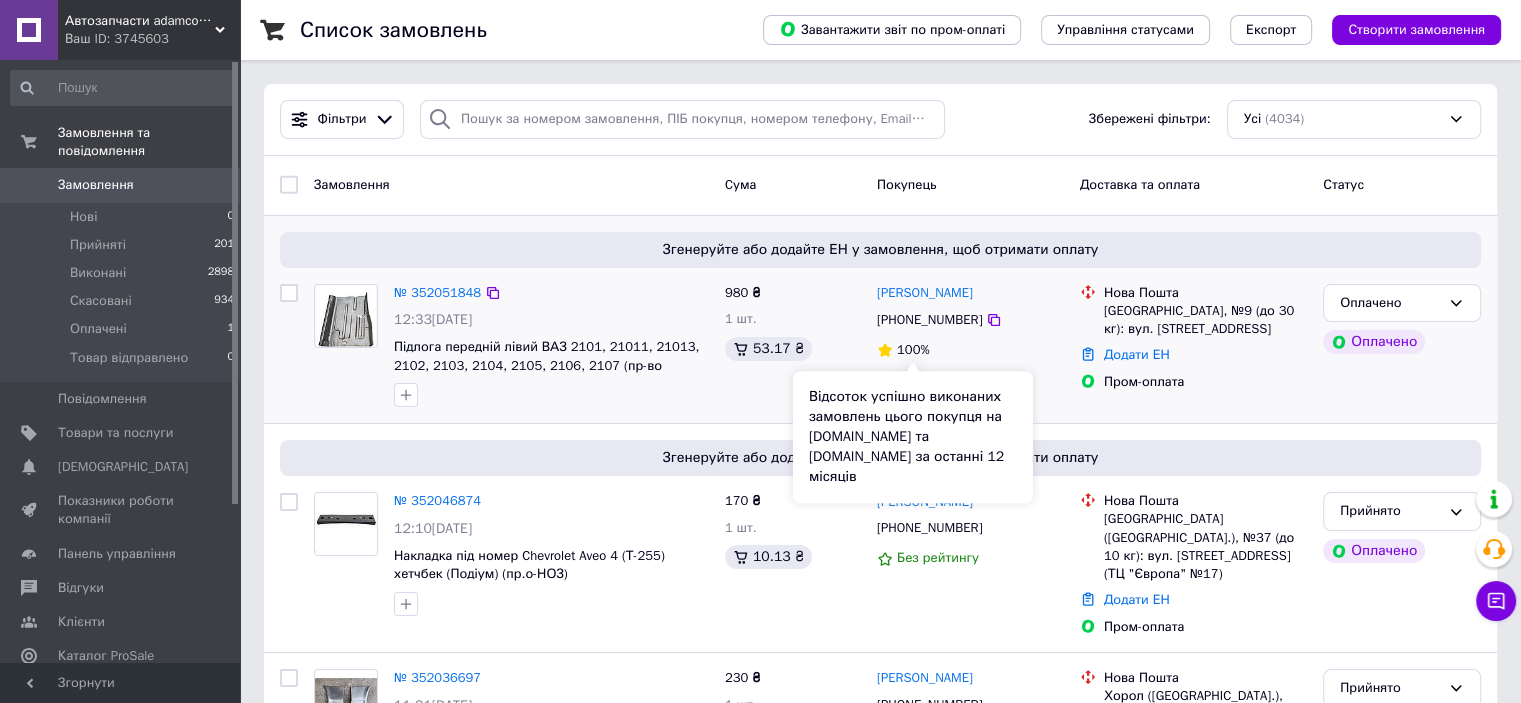 scroll, scrollTop: 300, scrollLeft: 0, axis: vertical 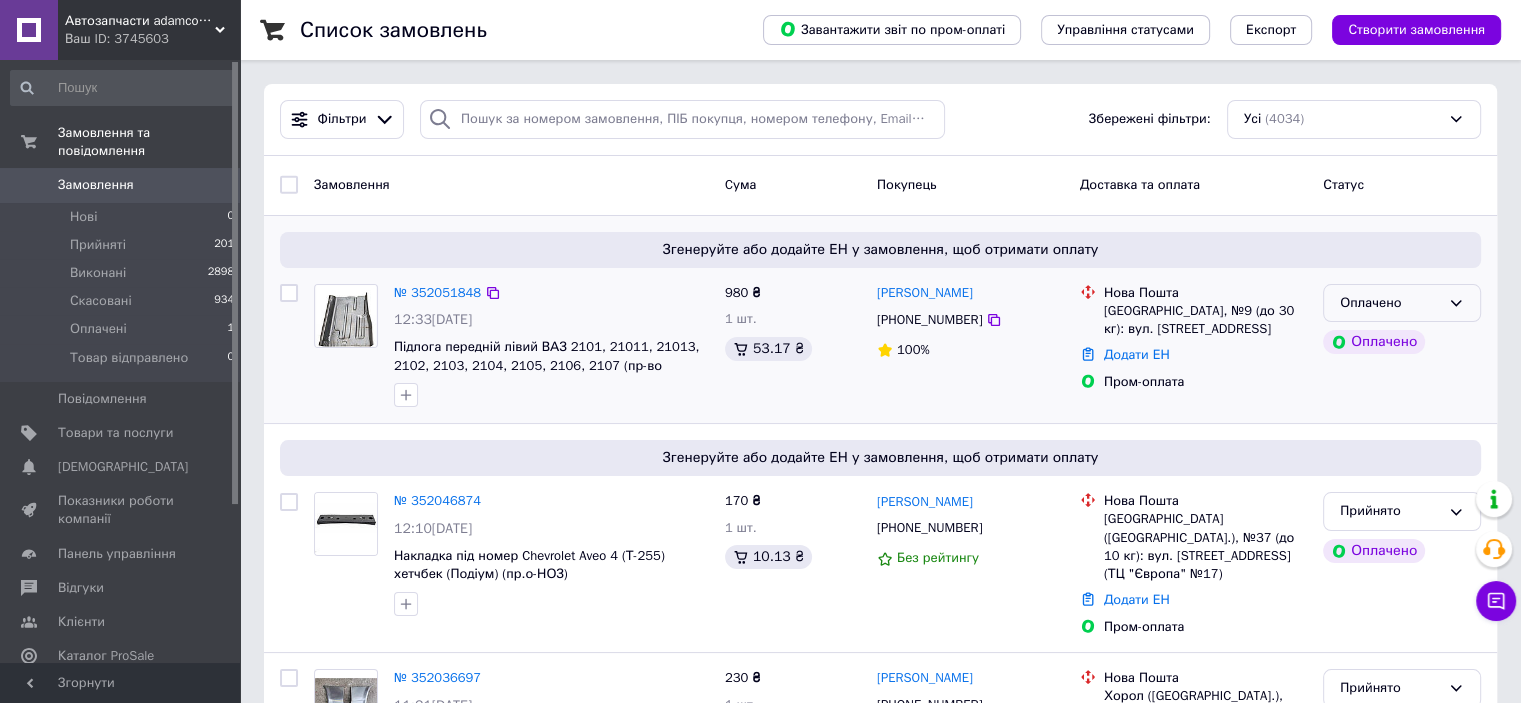 click on "Оплачено" at bounding box center [1390, 303] 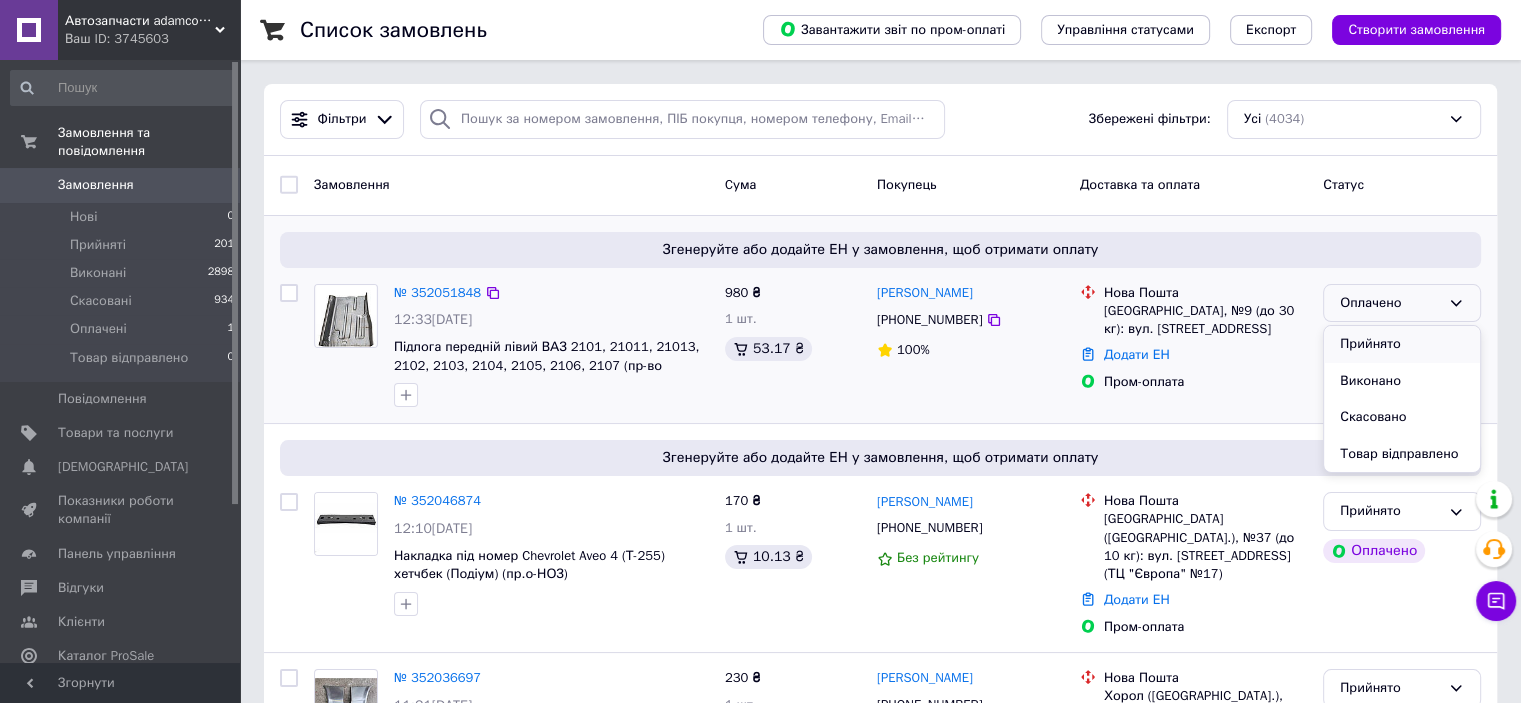 click on "Прийнято" at bounding box center (1402, 344) 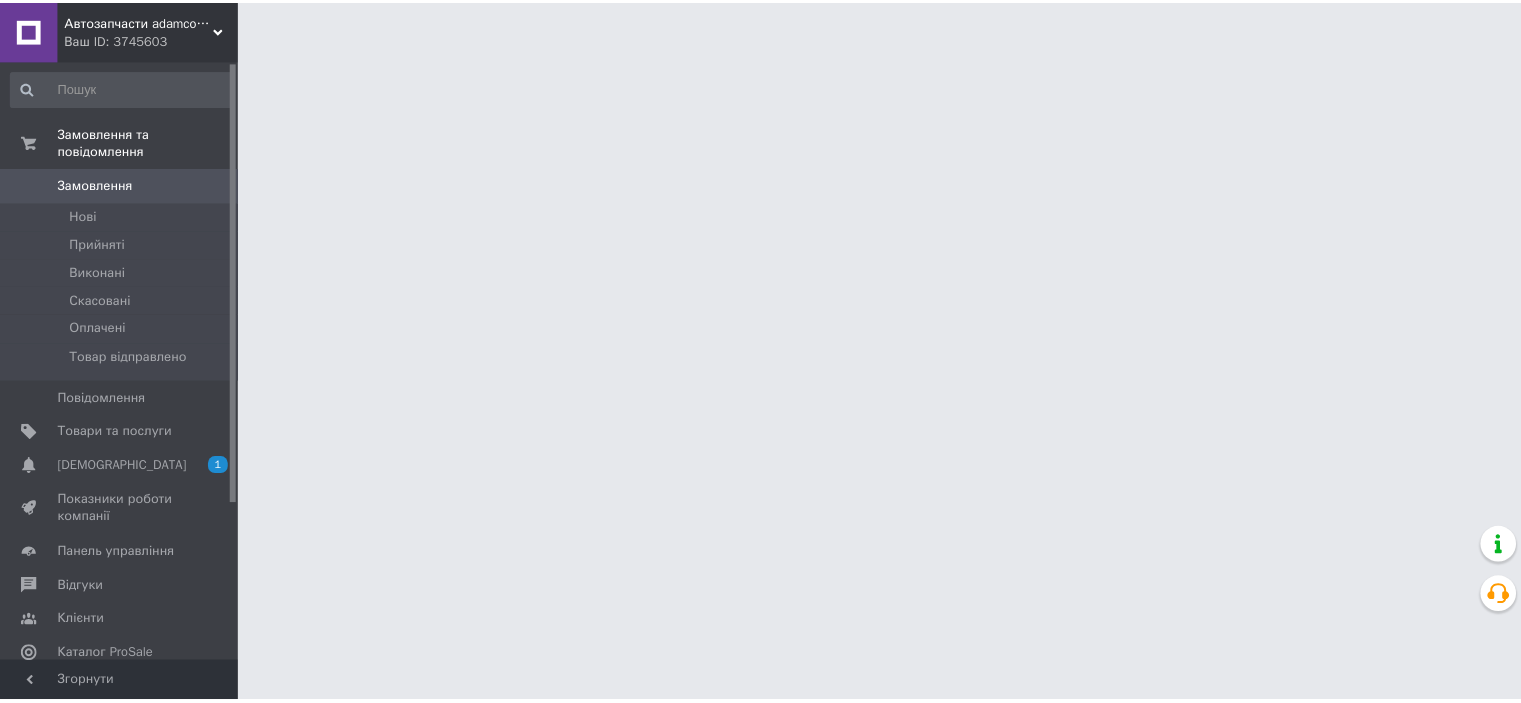 scroll, scrollTop: 0, scrollLeft: 0, axis: both 